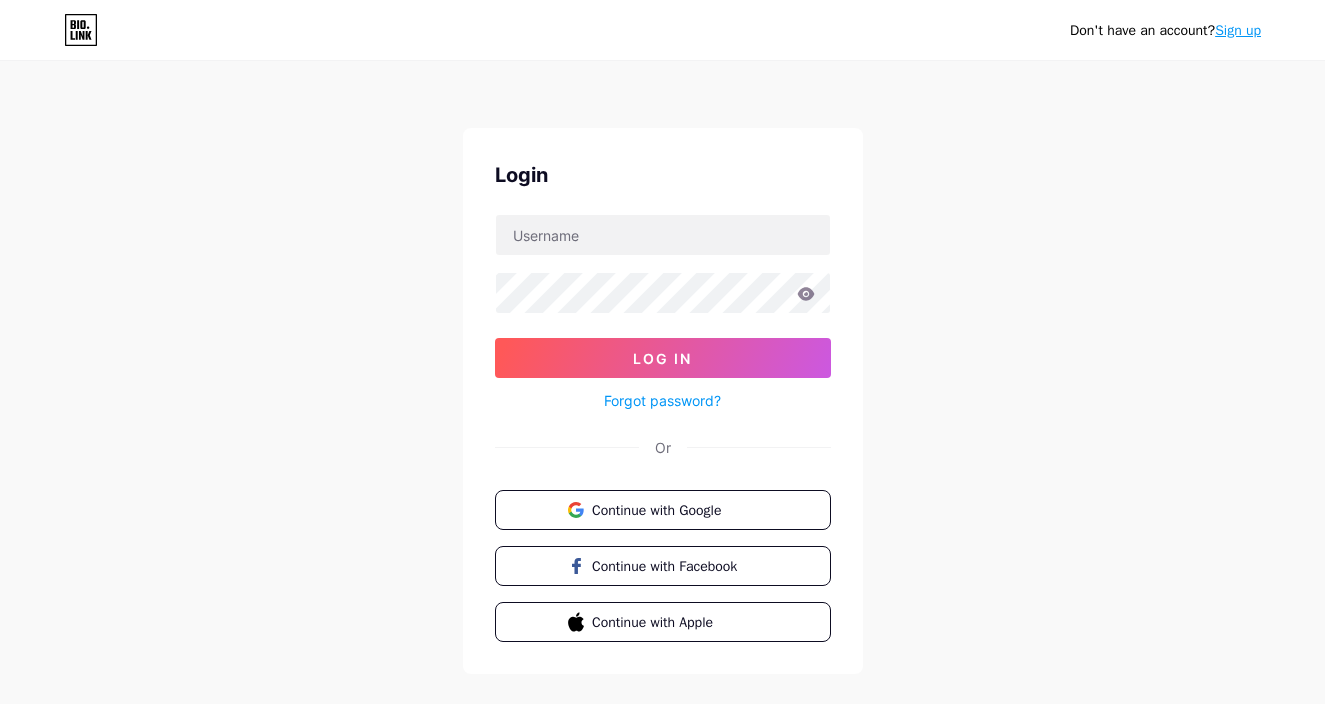 scroll, scrollTop: 0, scrollLeft: 0, axis: both 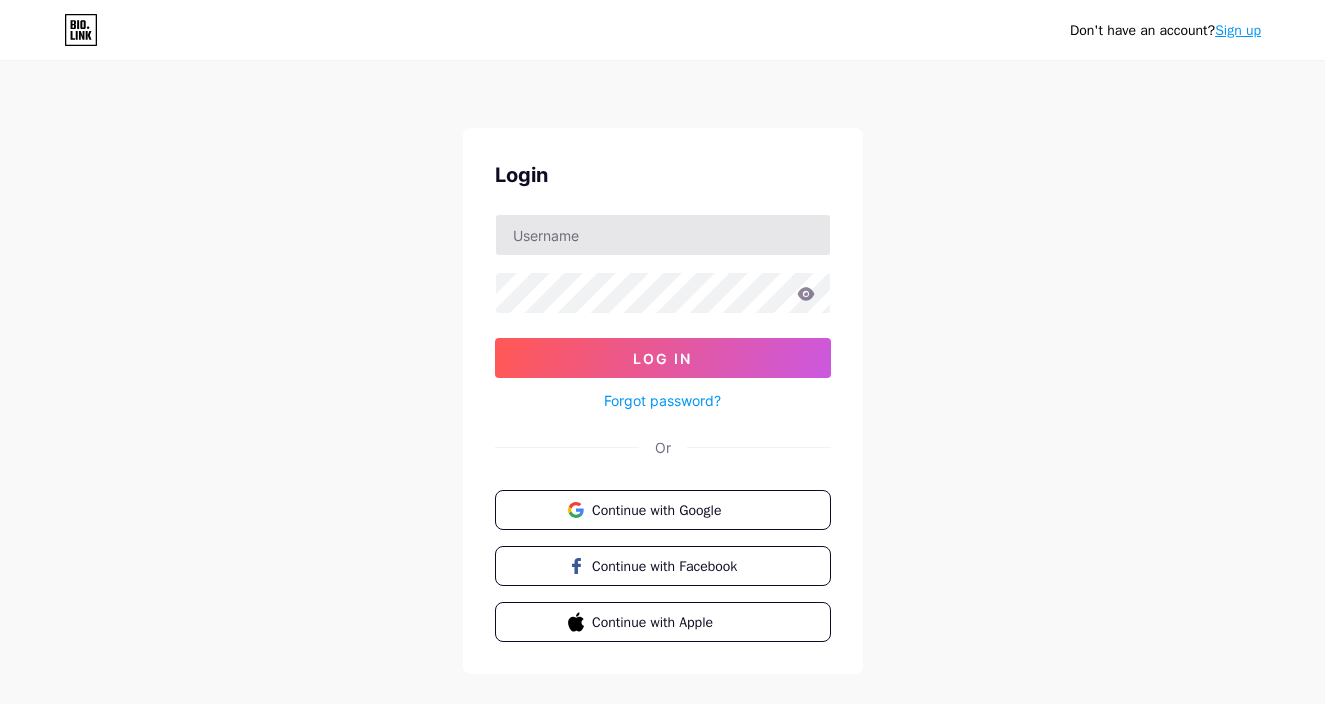 type on "[EMAIL]" 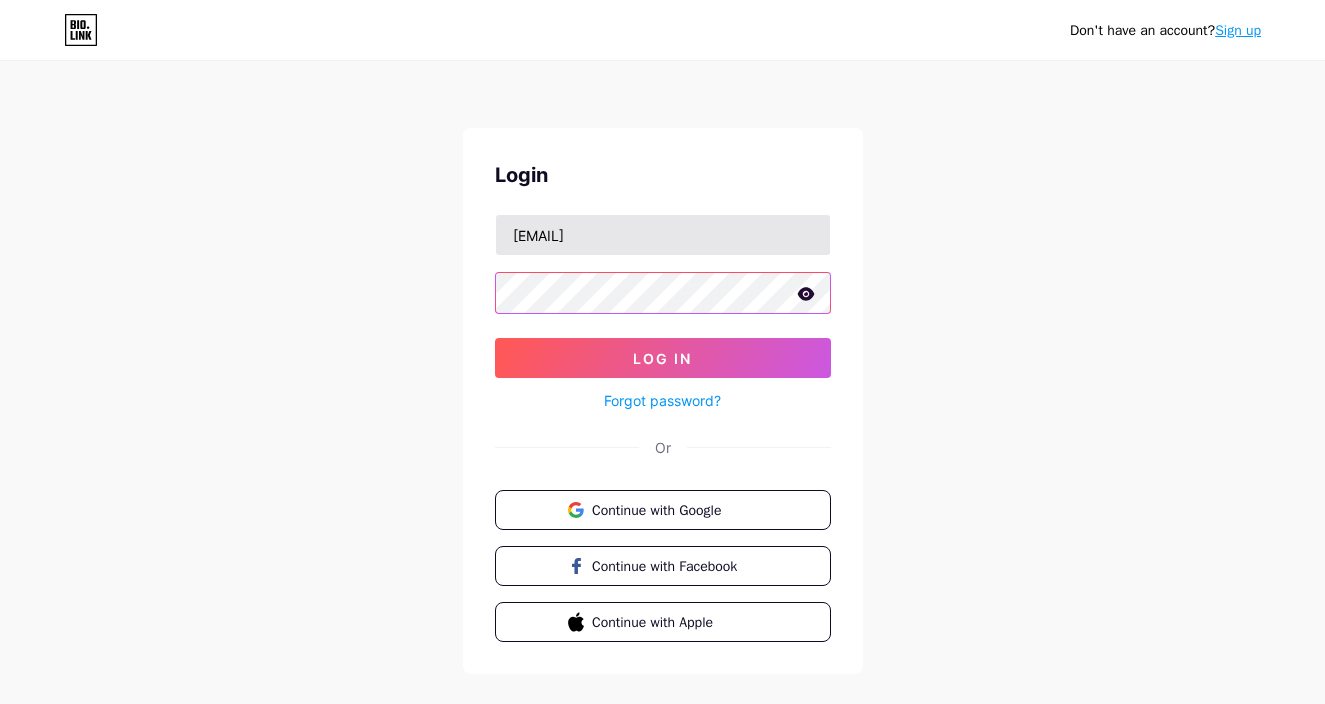 click on "Log In" at bounding box center [663, 358] 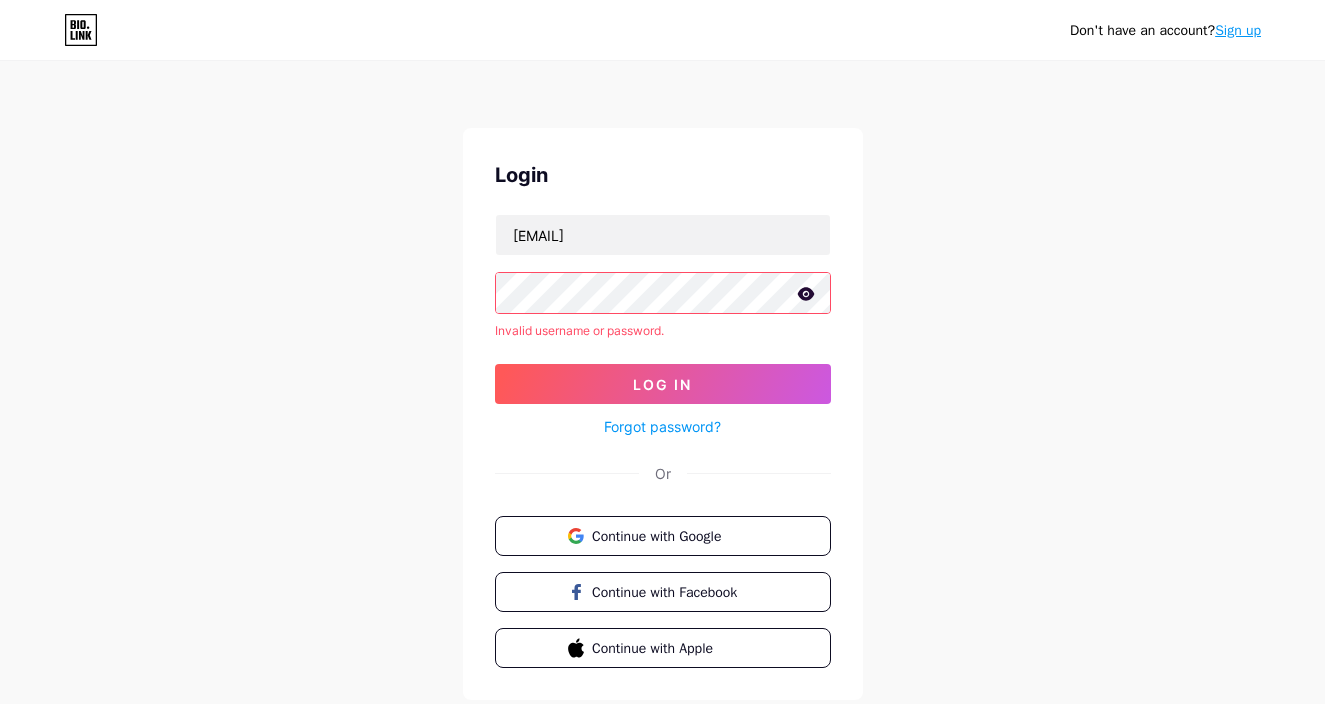 click on "Don't have an account?  Sign up   Login     [EMAIL]           Invalid username or password.     Log In
Forgot password?
Or       Continue with Google     Continue with Facebook
Continue with Apple" at bounding box center (662, 382) 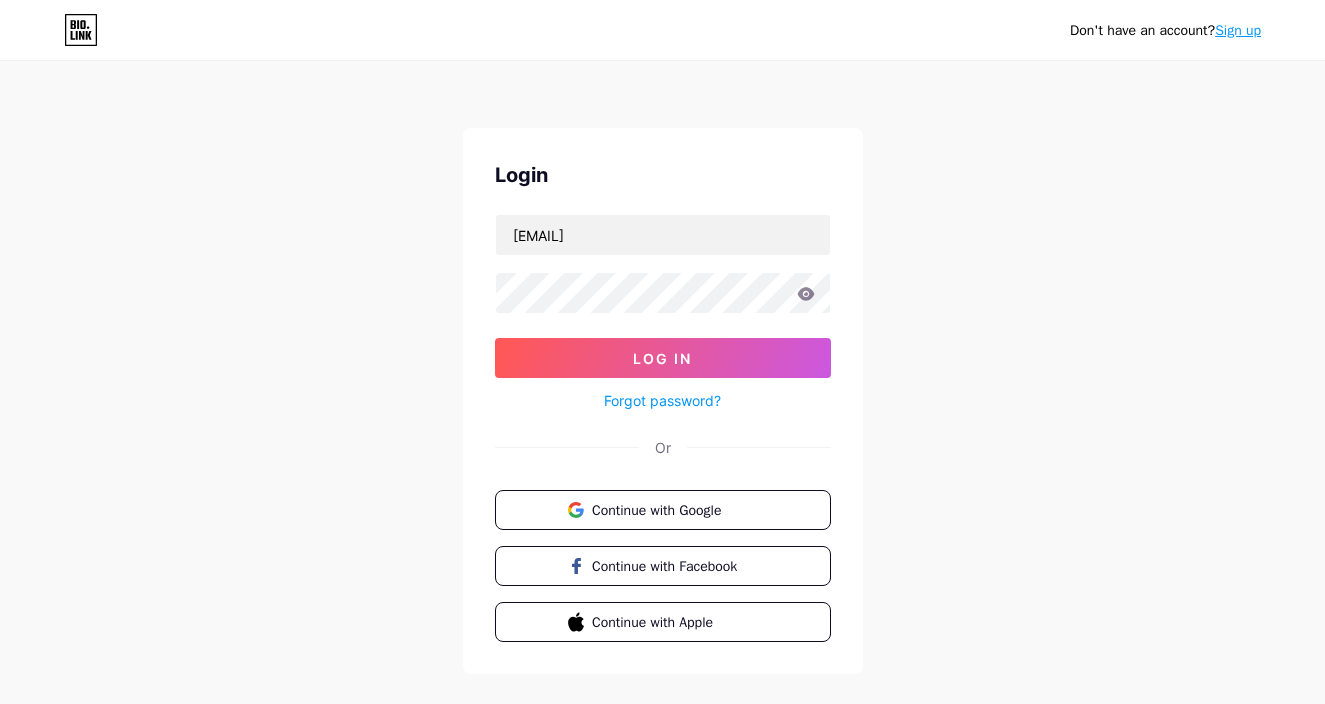 drag, startPoint x: 721, startPoint y: 214, endPoint x: 397, endPoint y: 211, distance: 324.0139 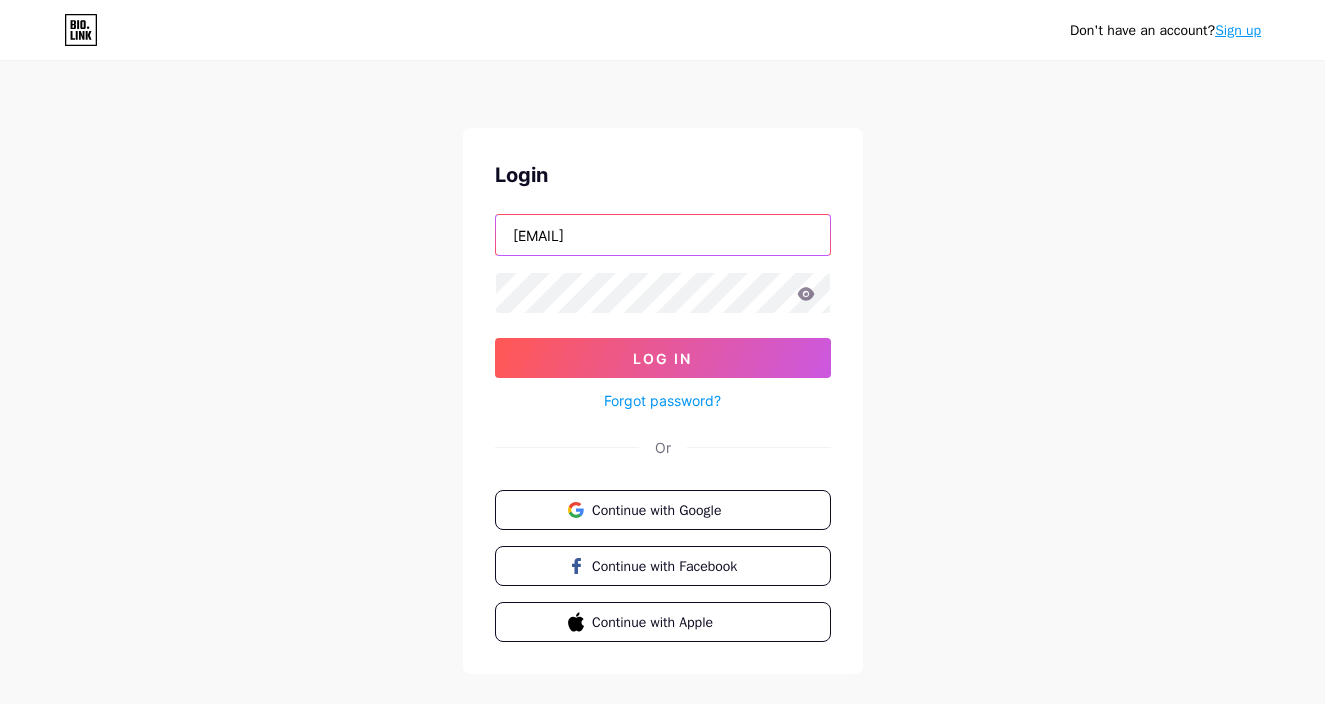 drag, startPoint x: 669, startPoint y: 236, endPoint x: 391, endPoint y: 229, distance: 278.0881 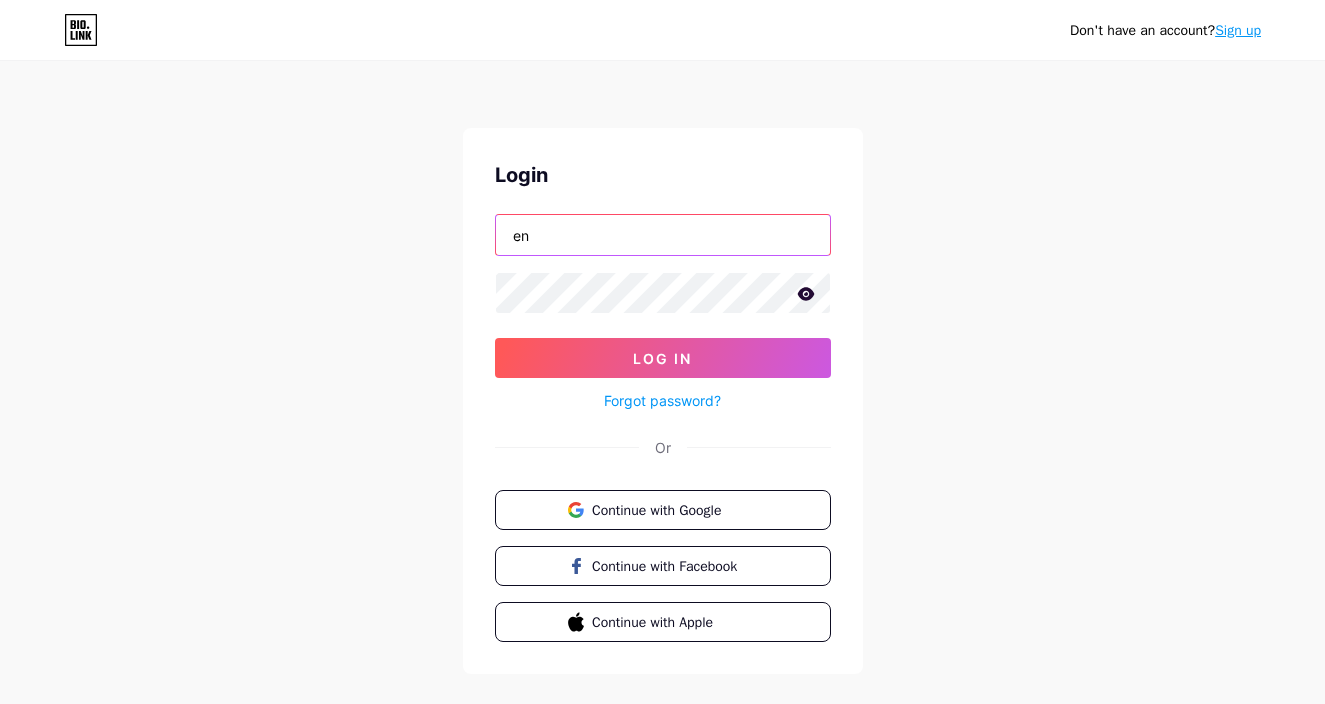 type on "e" 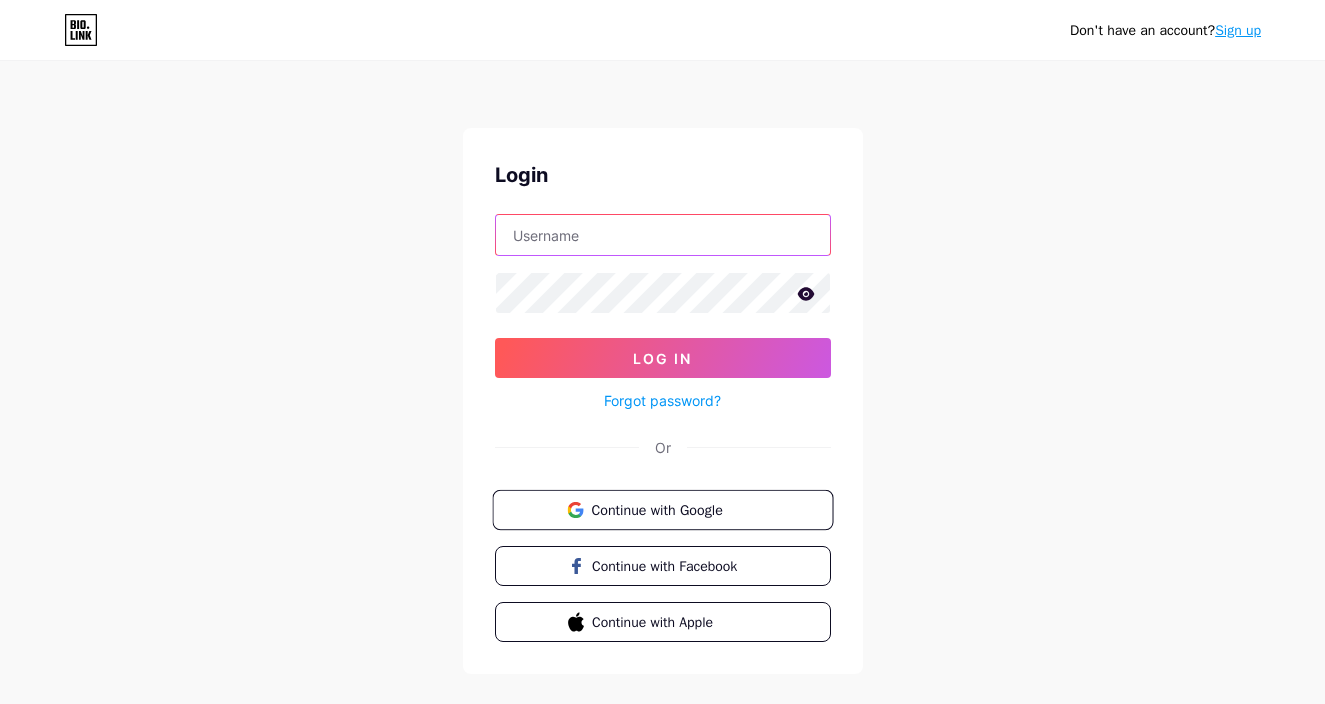 type 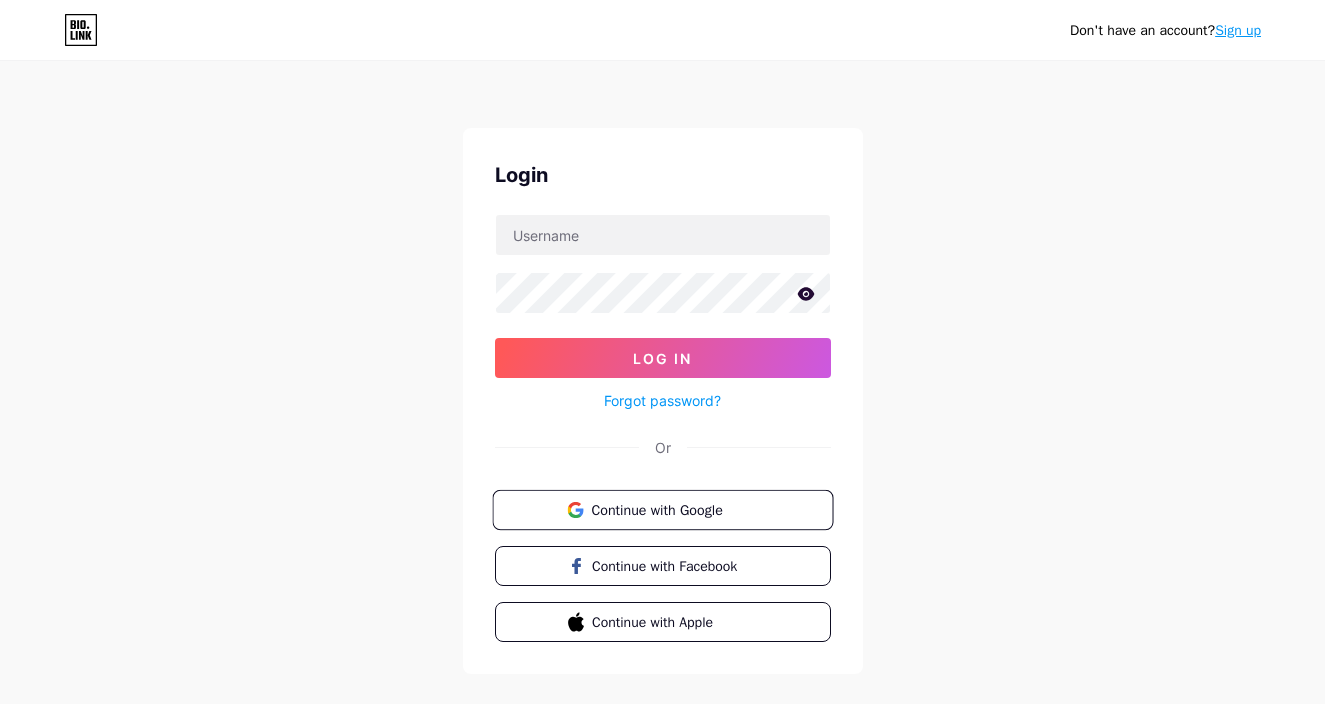 click on "Continue with Google" at bounding box center (674, 509) 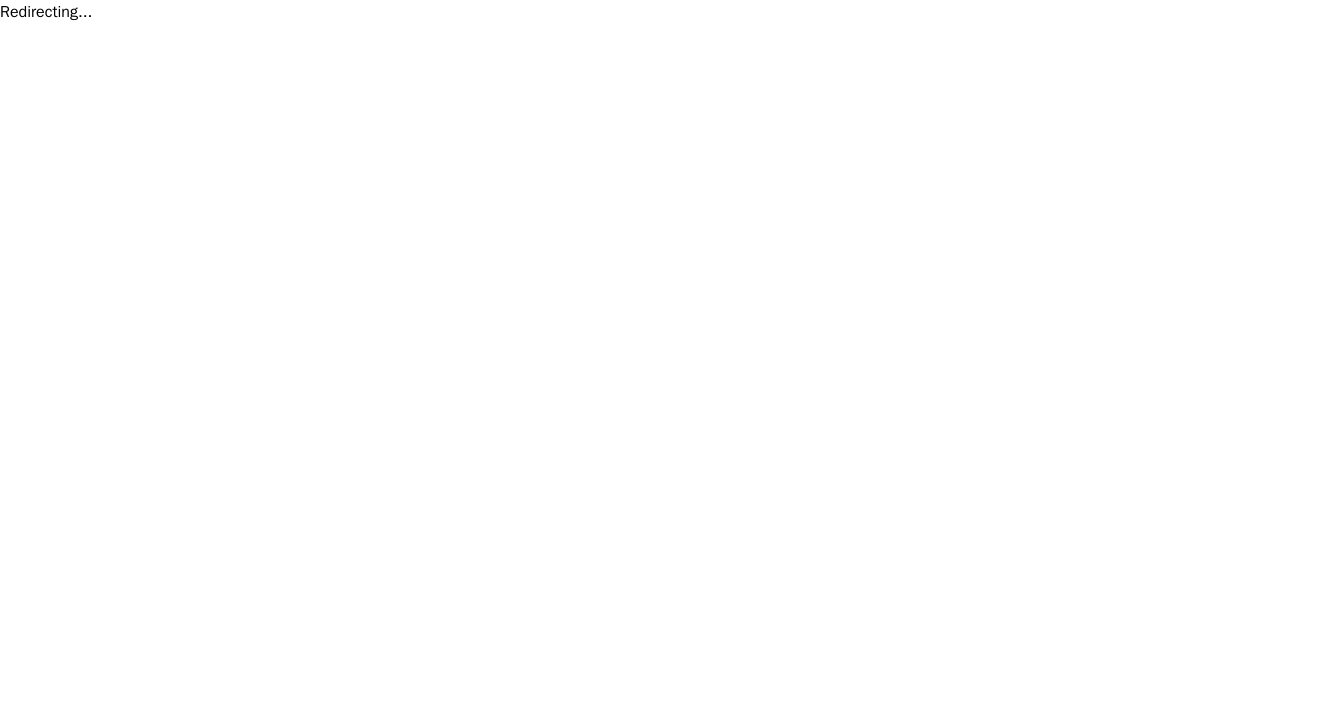 scroll, scrollTop: 0, scrollLeft: 0, axis: both 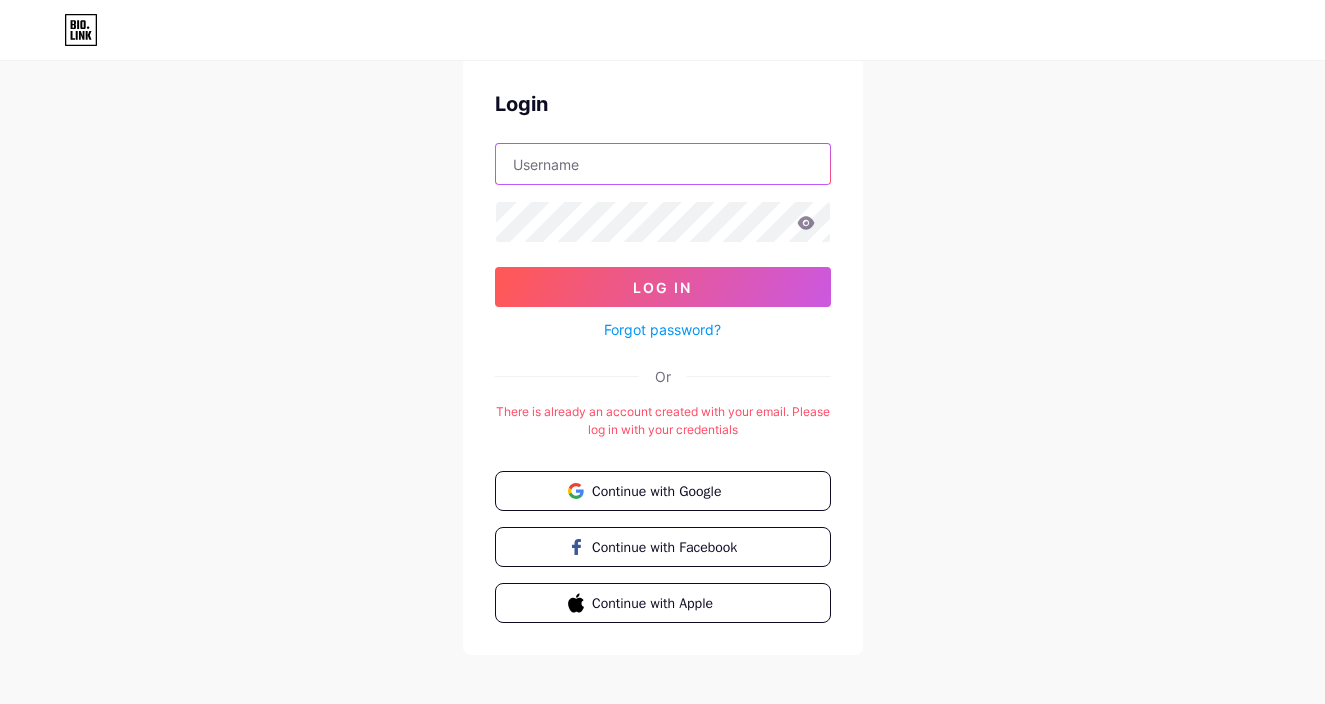 click at bounding box center [663, 164] 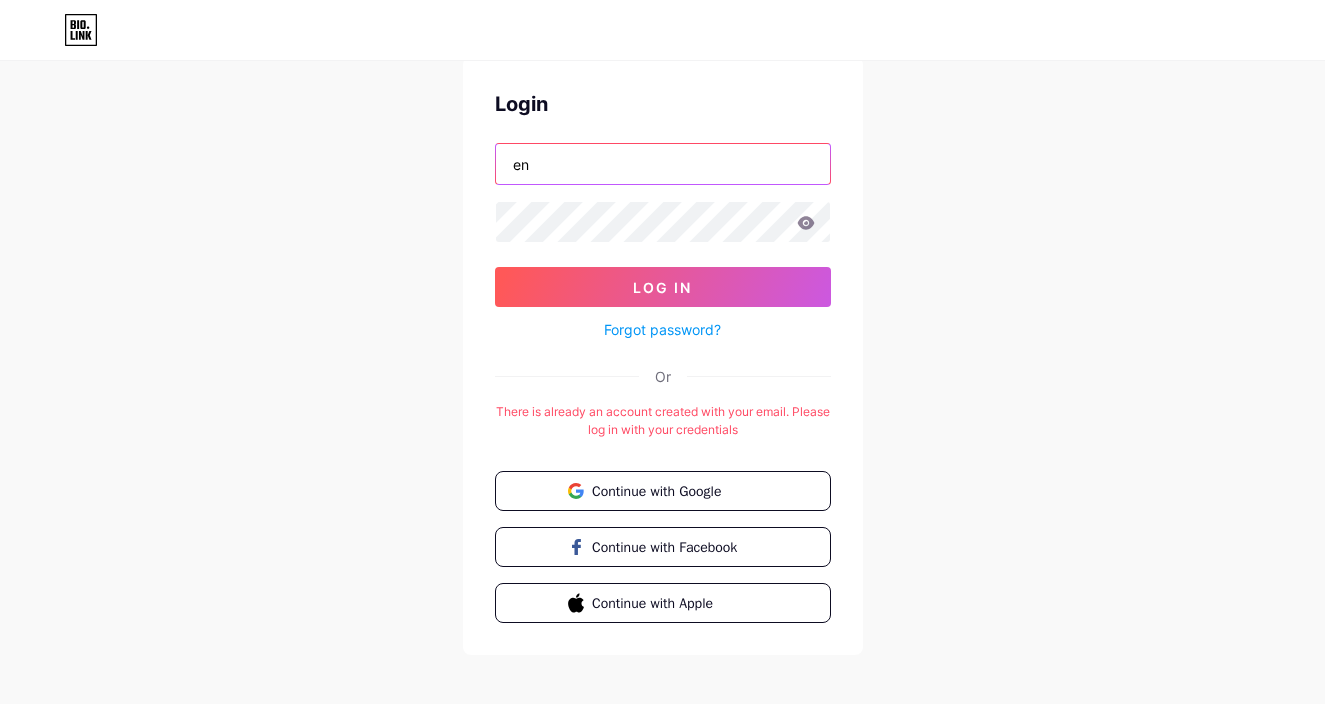 type on "e" 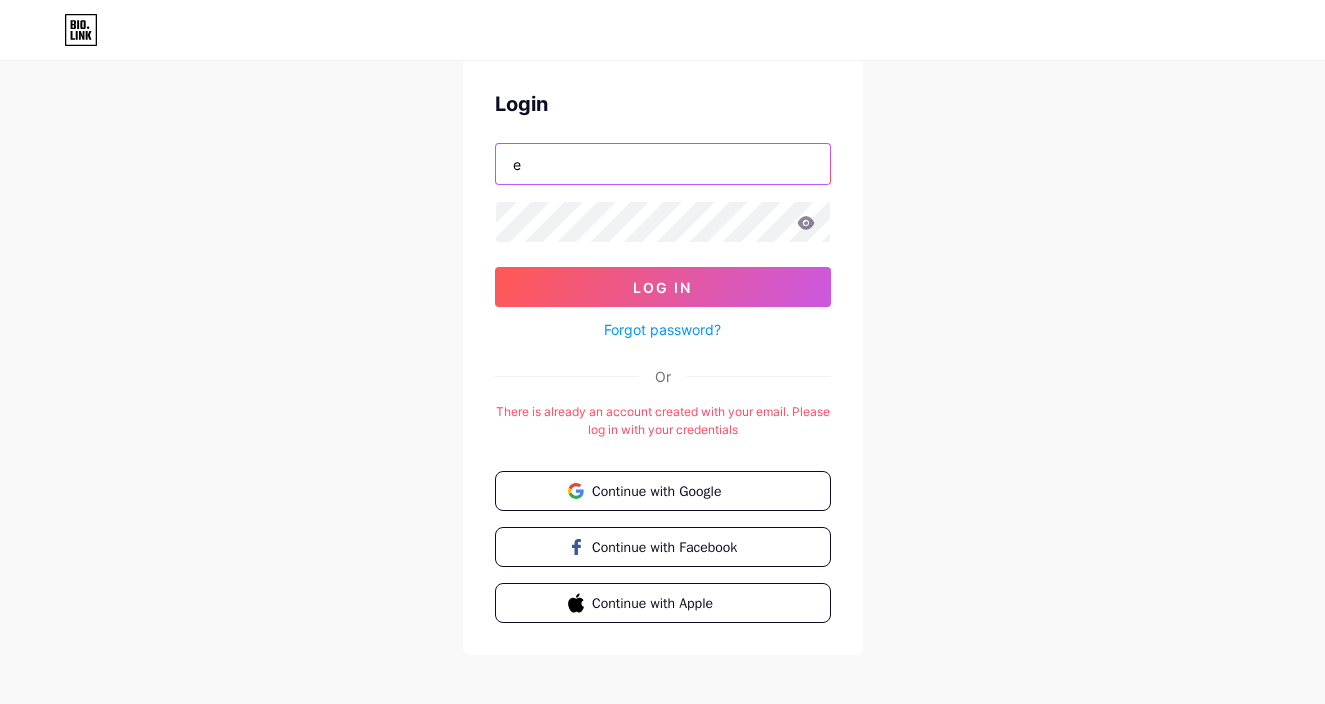 type 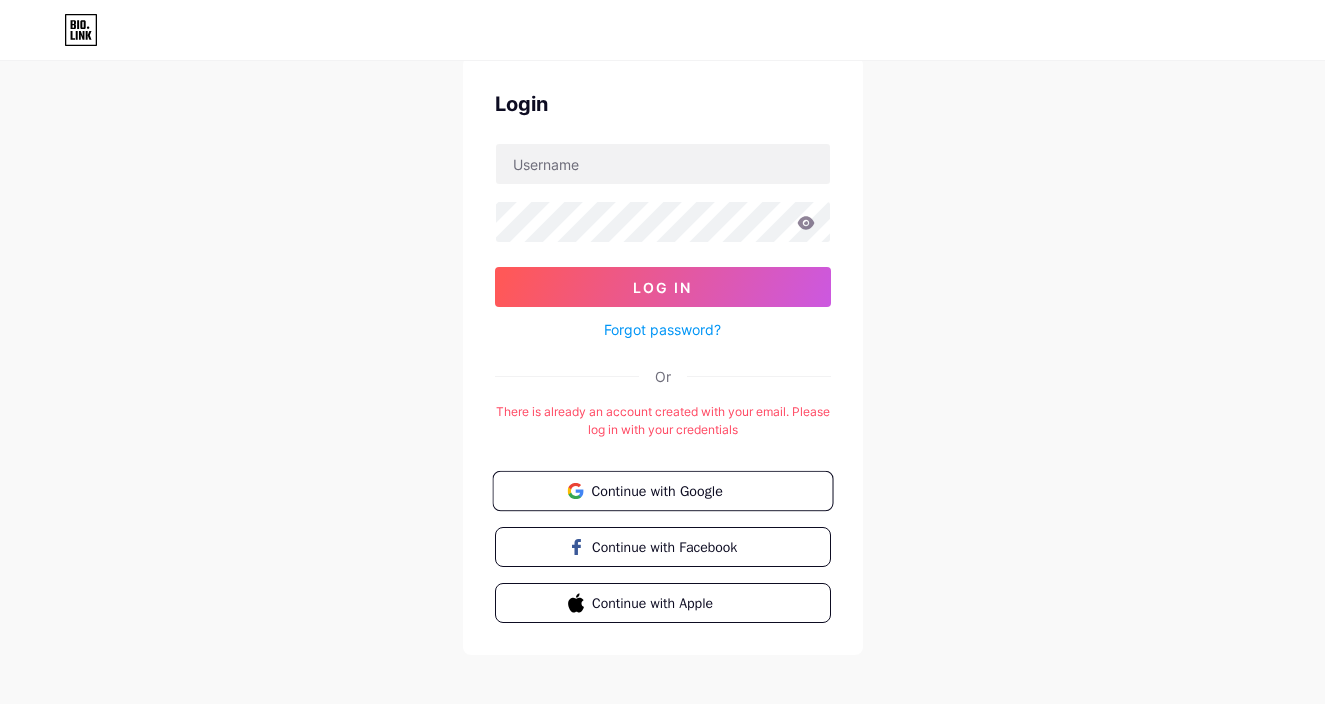 click on "Continue with Google" at bounding box center (674, 490) 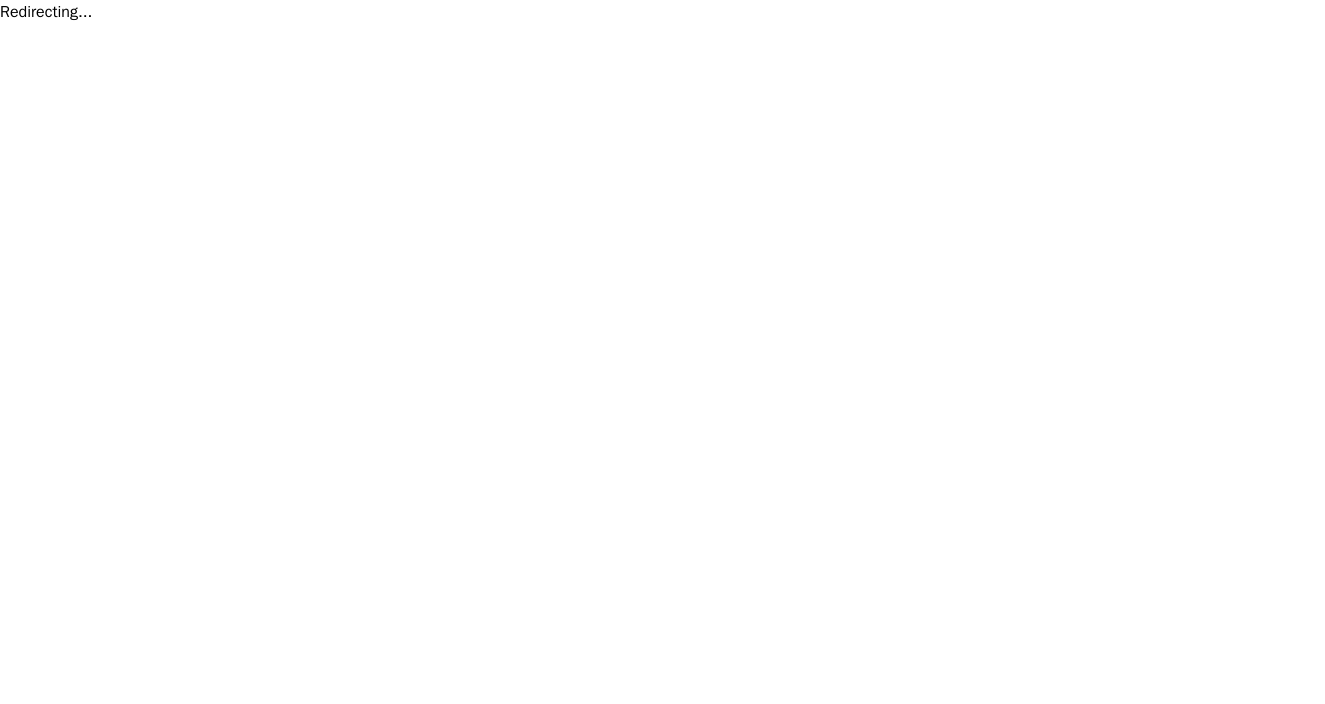 scroll, scrollTop: 0, scrollLeft: 0, axis: both 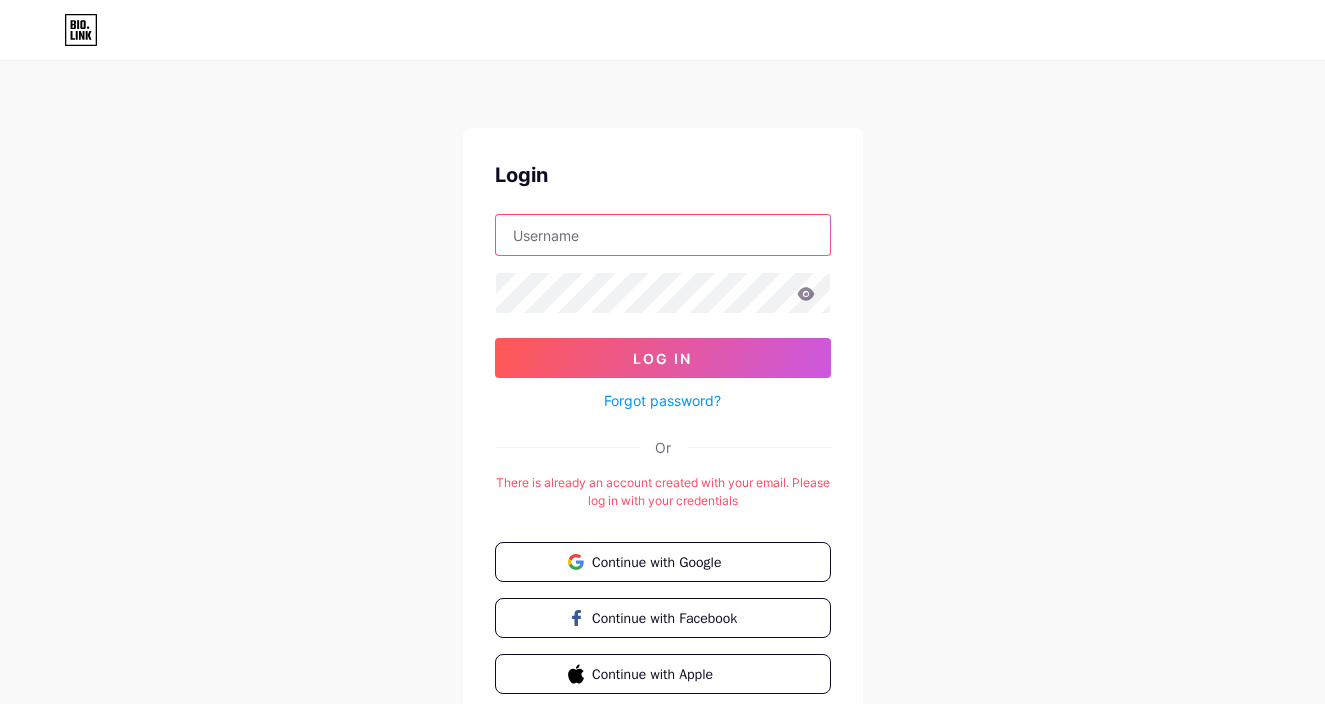 click at bounding box center (663, 235) 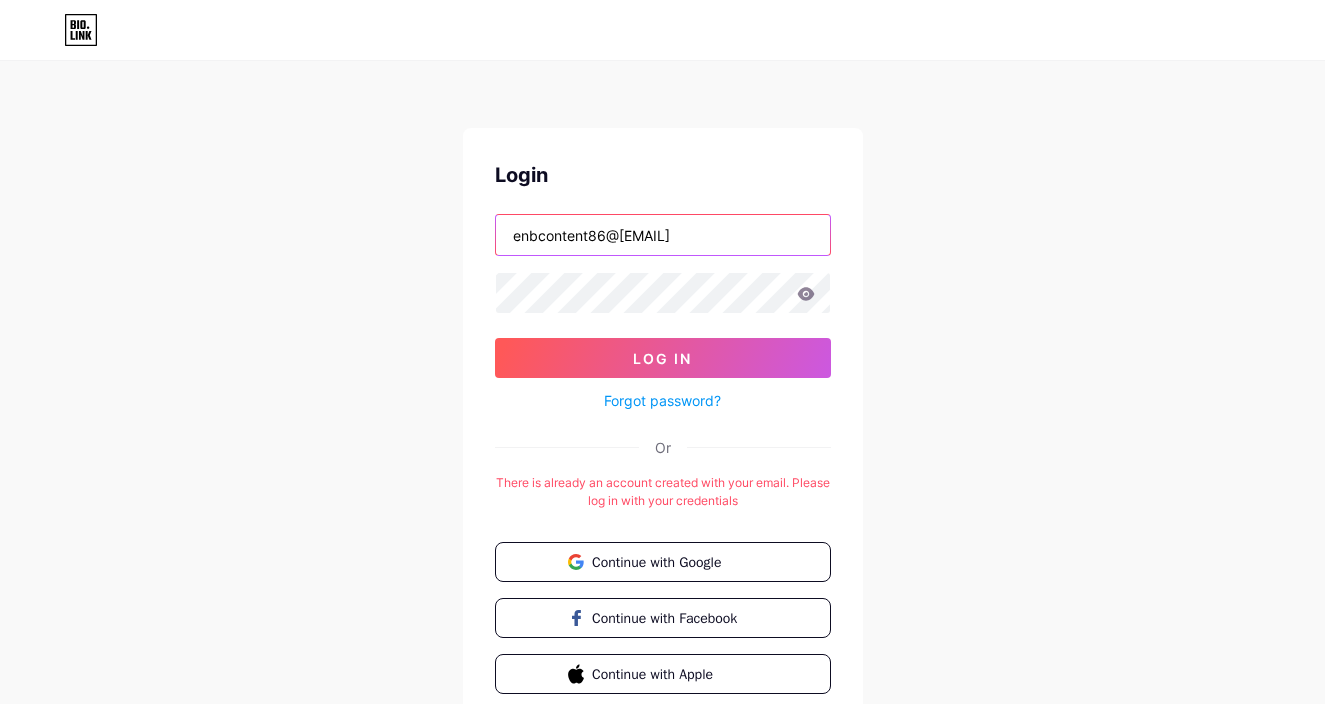 type on "enbcontent86@gmail.com" 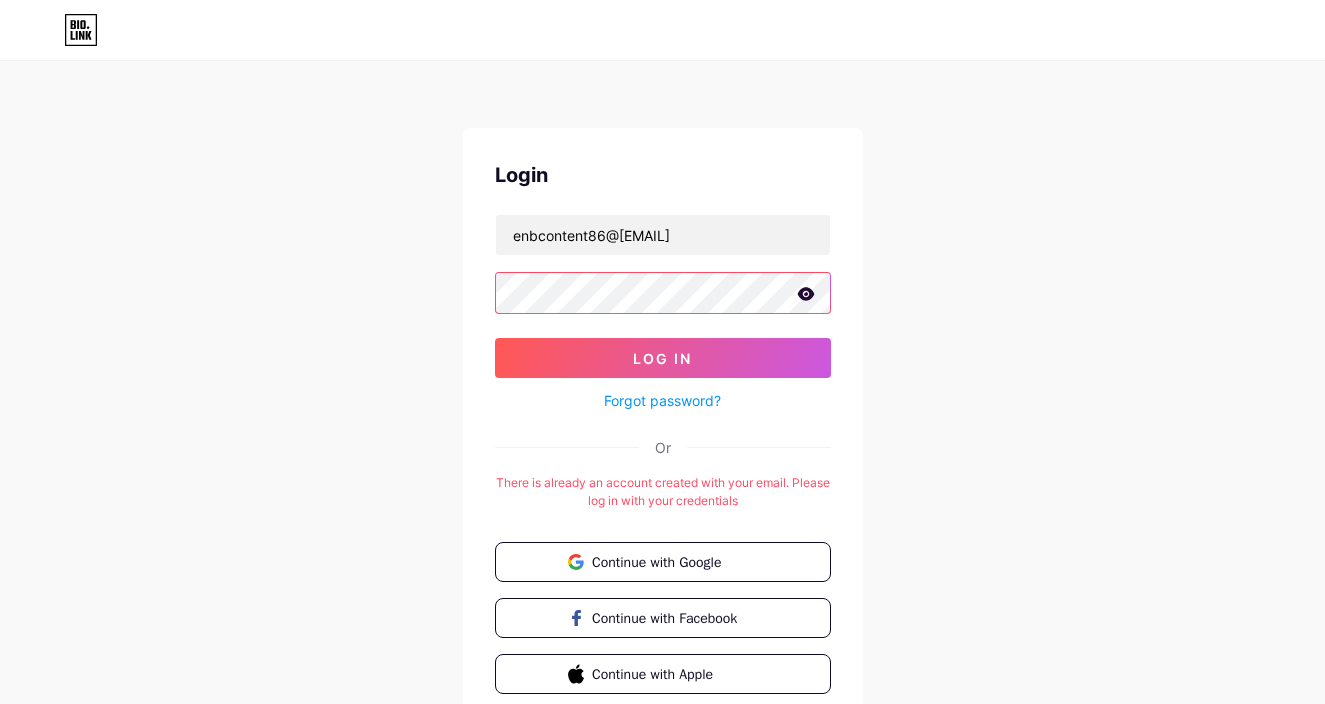 click on "Log In" at bounding box center (663, 358) 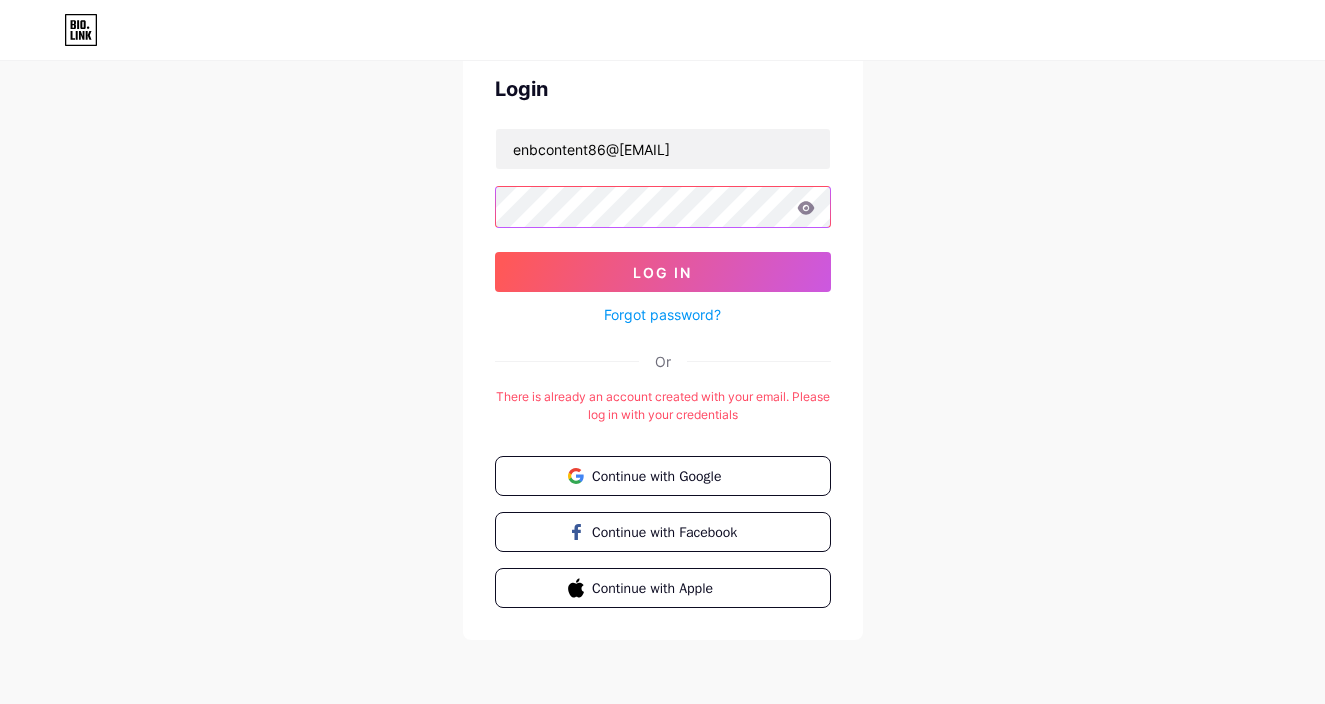 scroll, scrollTop: 84, scrollLeft: 0, axis: vertical 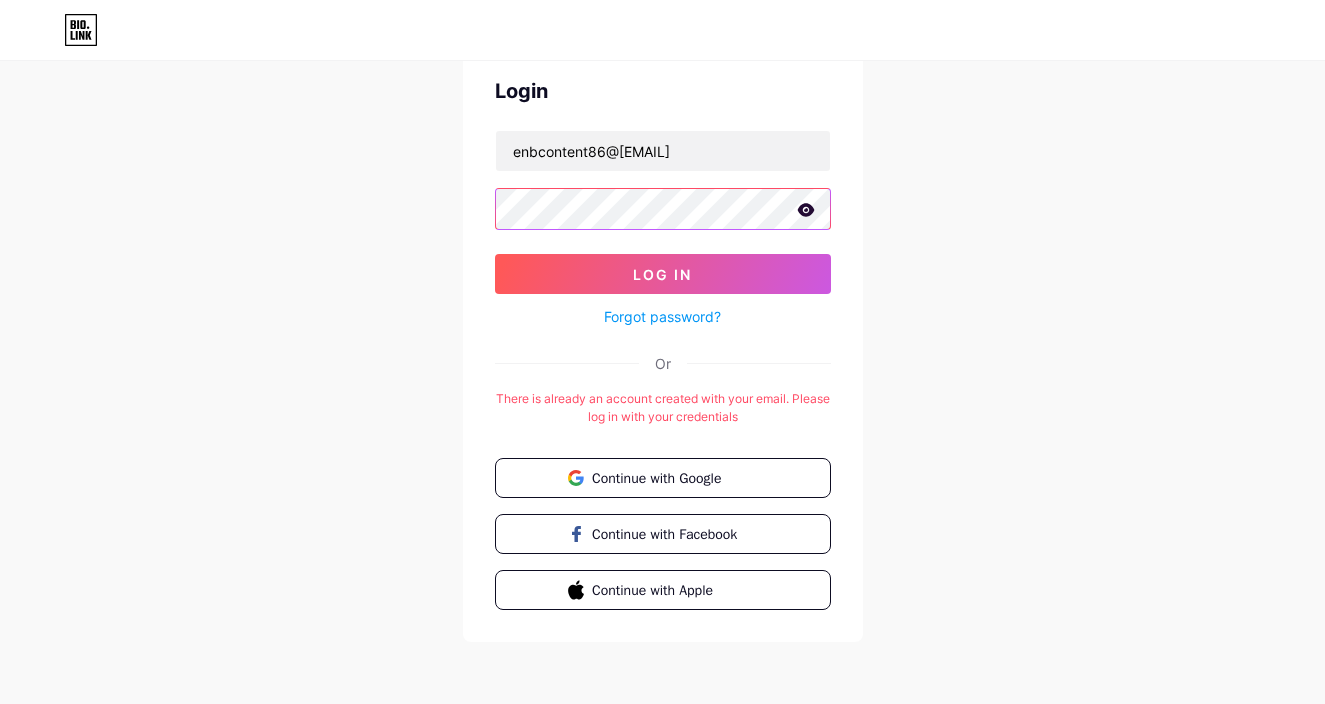 click on "Log In" at bounding box center (663, 274) 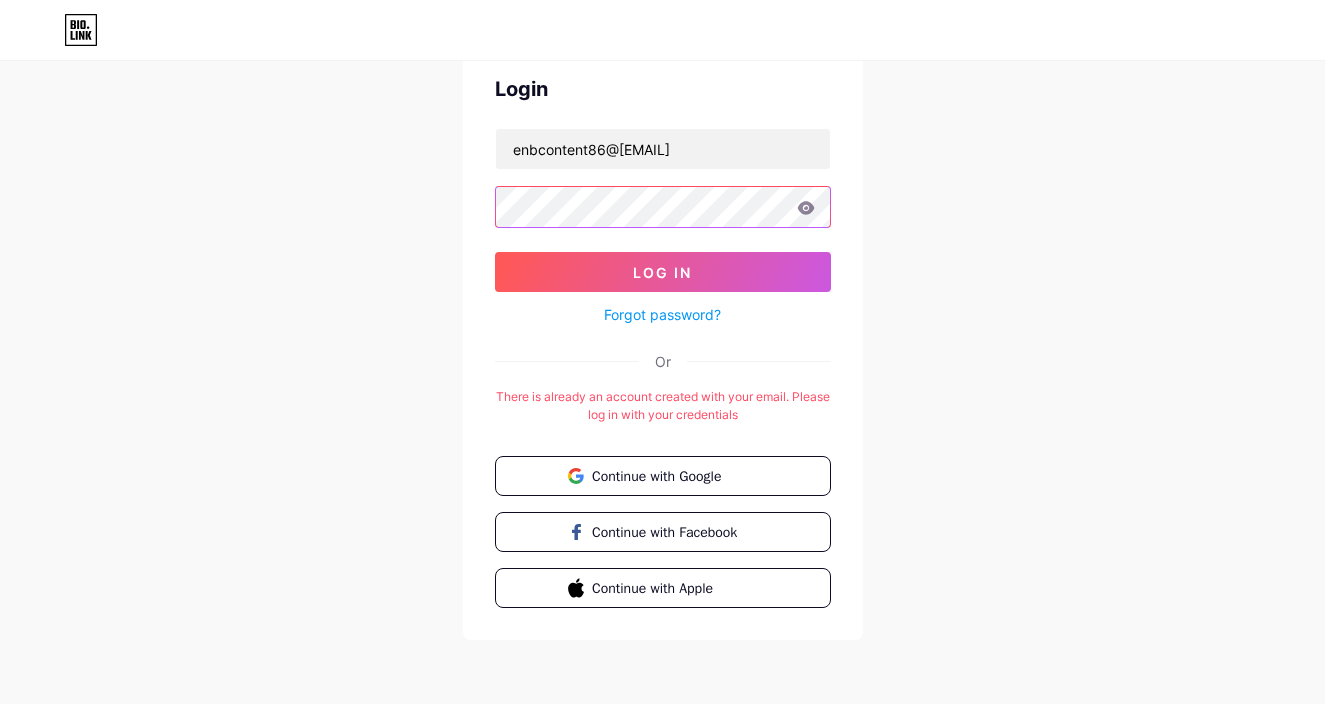 scroll, scrollTop: 84, scrollLeft: 0, axis: vertical 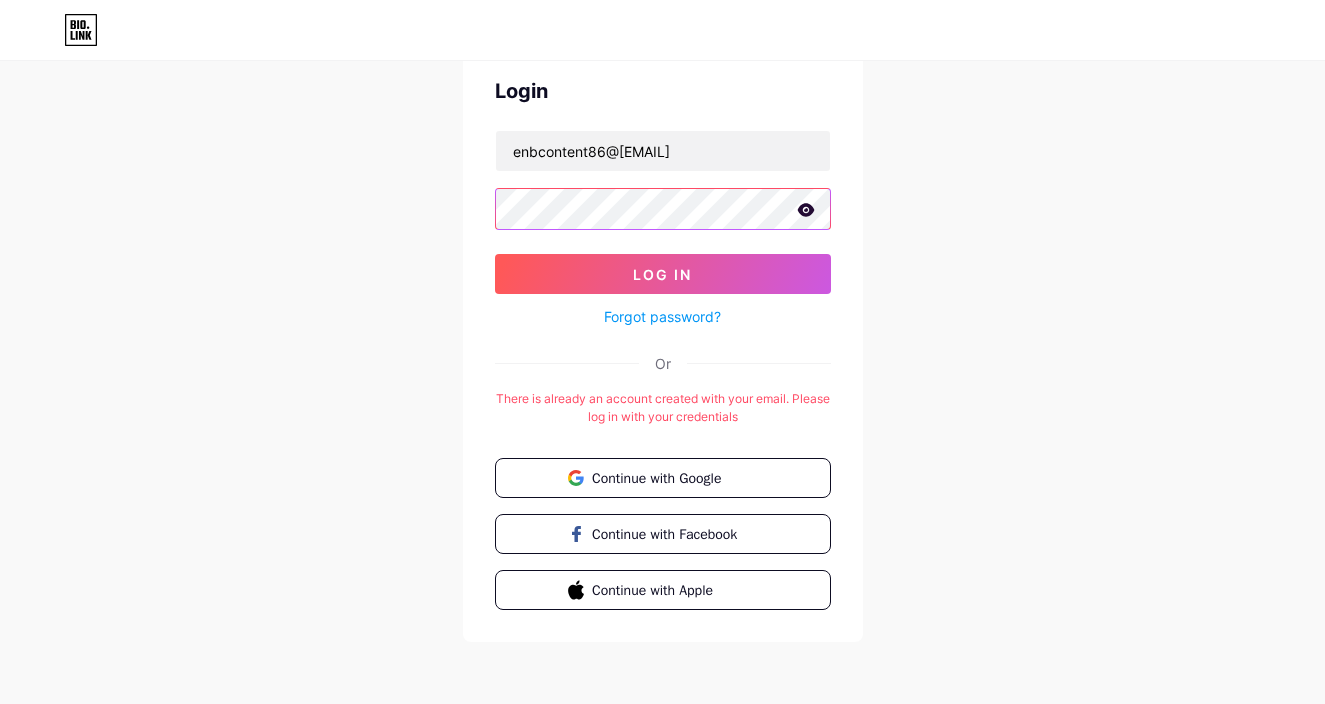 click on "Log In" at bounding box center (663, 274) 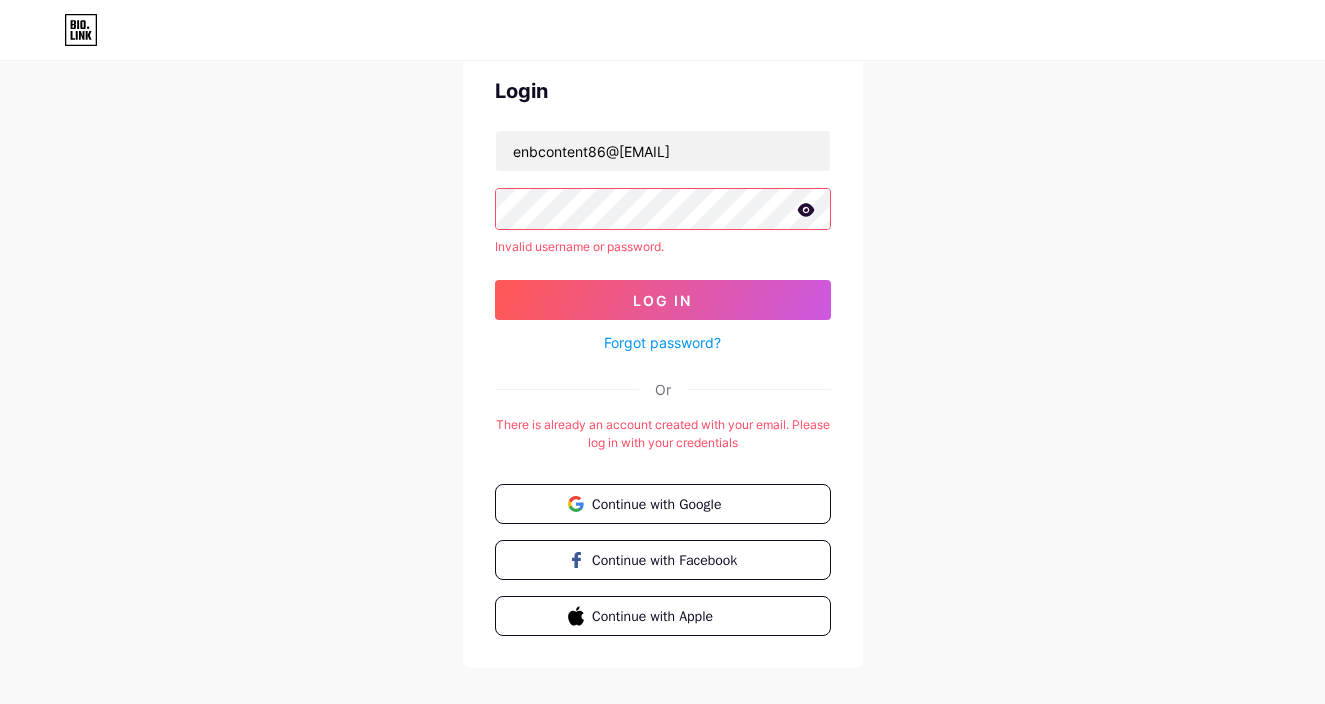 scroll, scrollTop: 110, scrollLeft: 0, axis: vertical 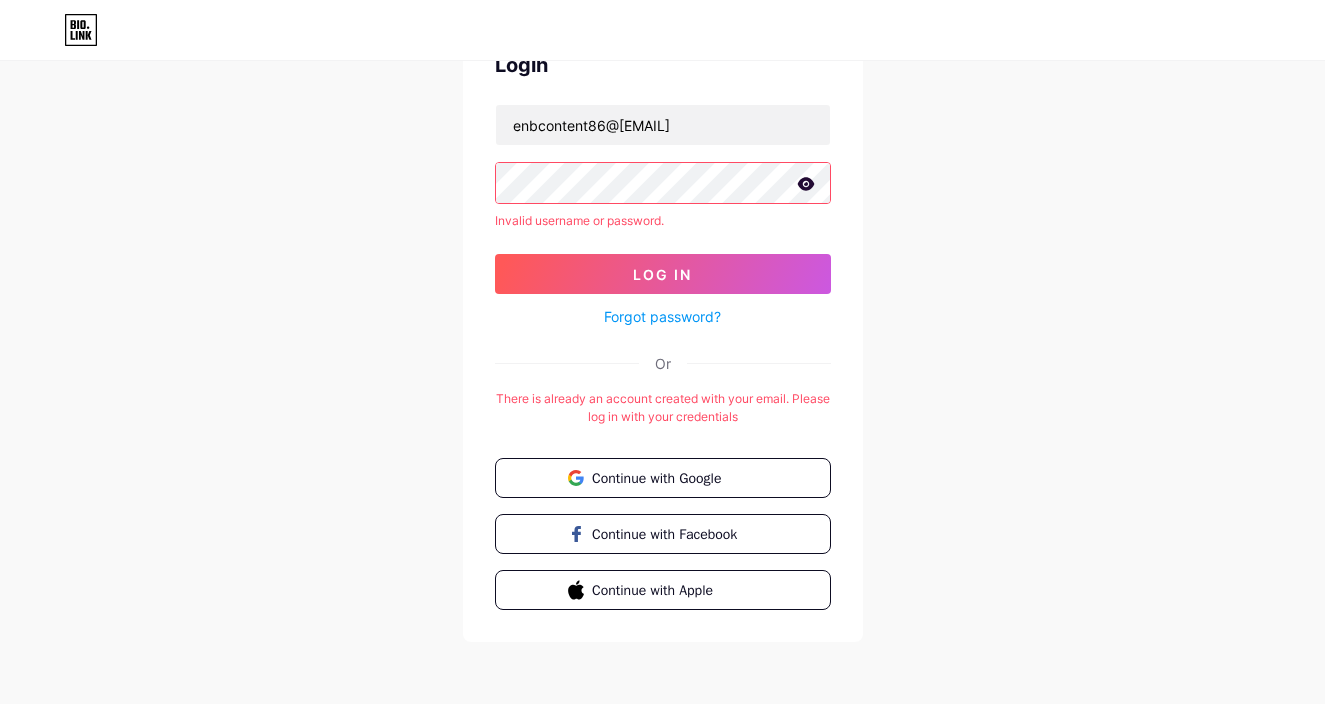 click on "Login     enbcontent86@gmail.com           Invalid username or password.     Log In
Forgot password?
Or     There is already an account created with your email. Please log in with your credentials   Continue with Google     Continue with Facebook
Continue with Apple" at bounding box center [662, 298] 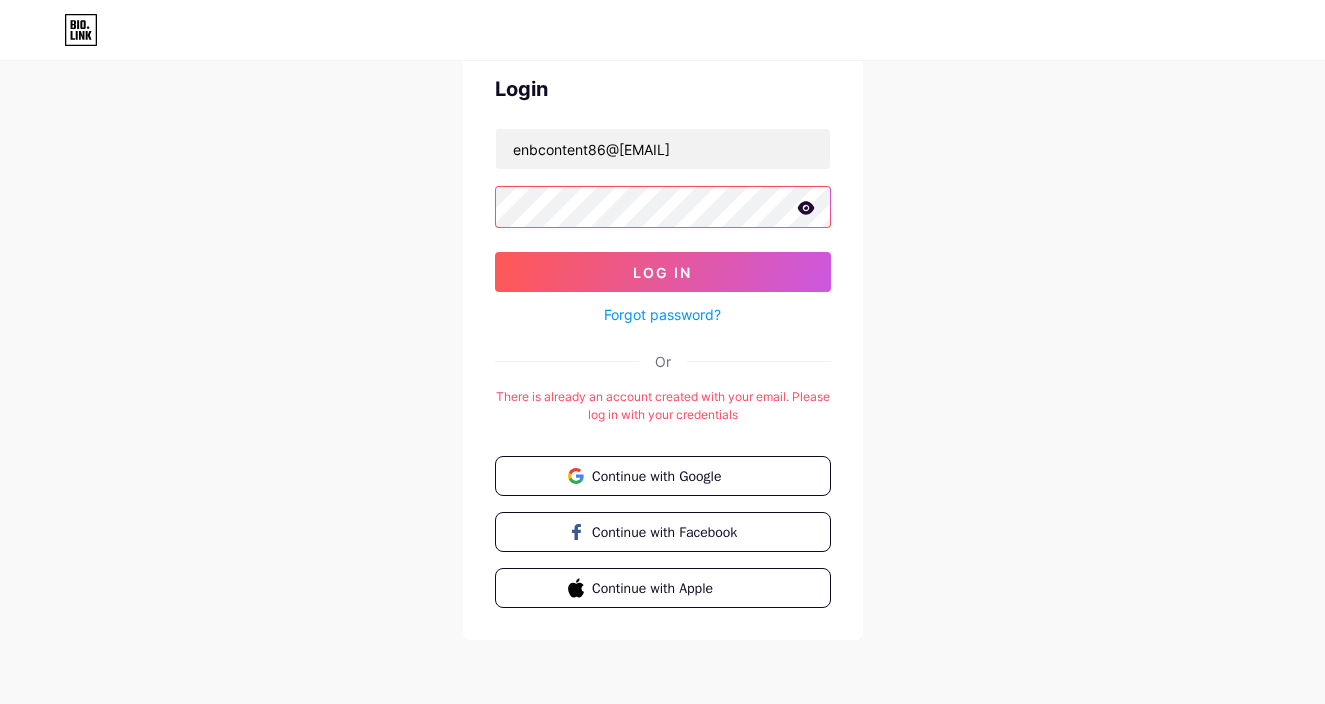 scroll, scrollTop: 84, scrollLeft: 0, axis: vertical 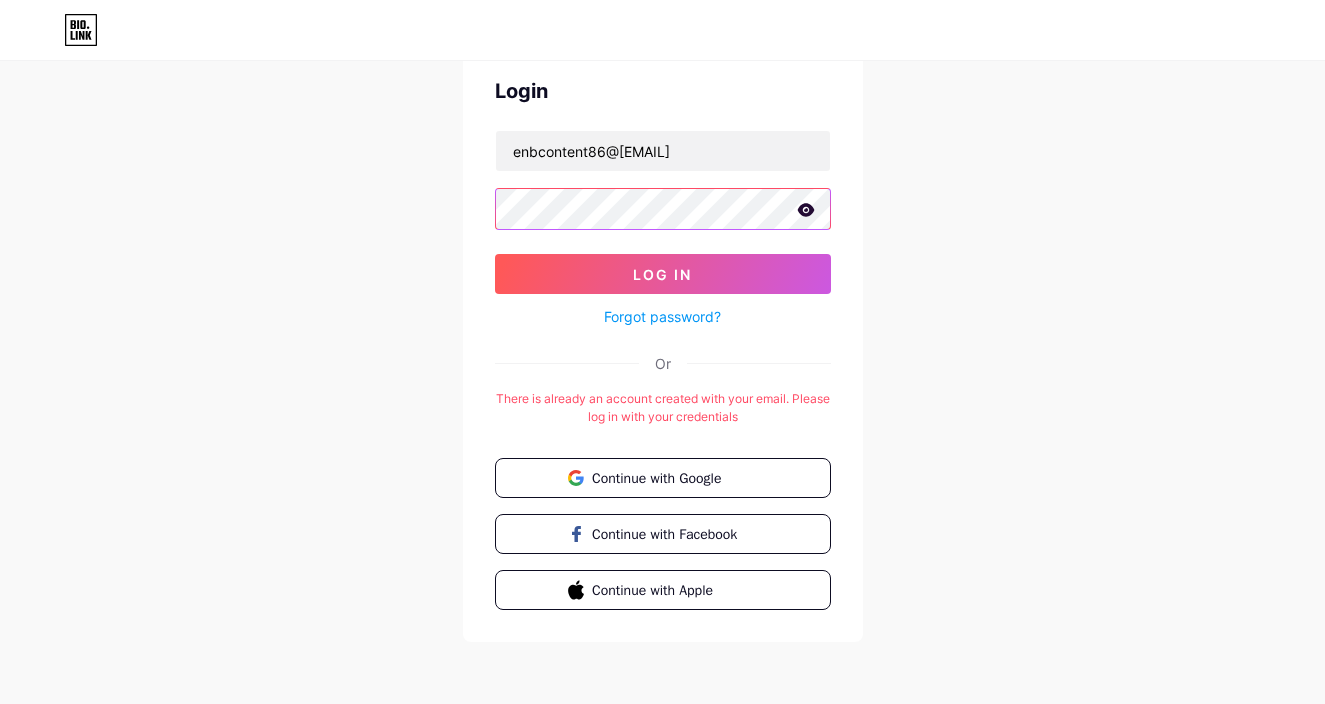 click on "Log In" at bounding box center [663, 274] 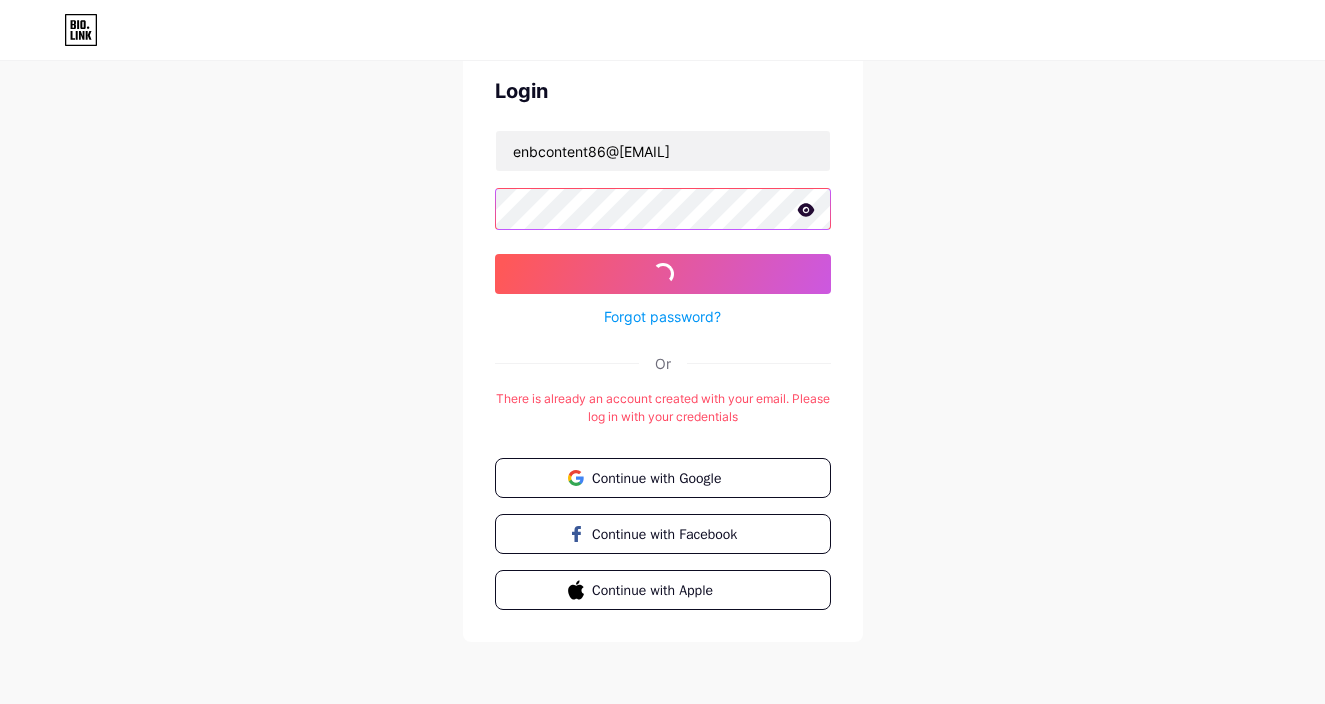 scroll, scrollTop: 110, scrollLeft: 0, axis: vertical 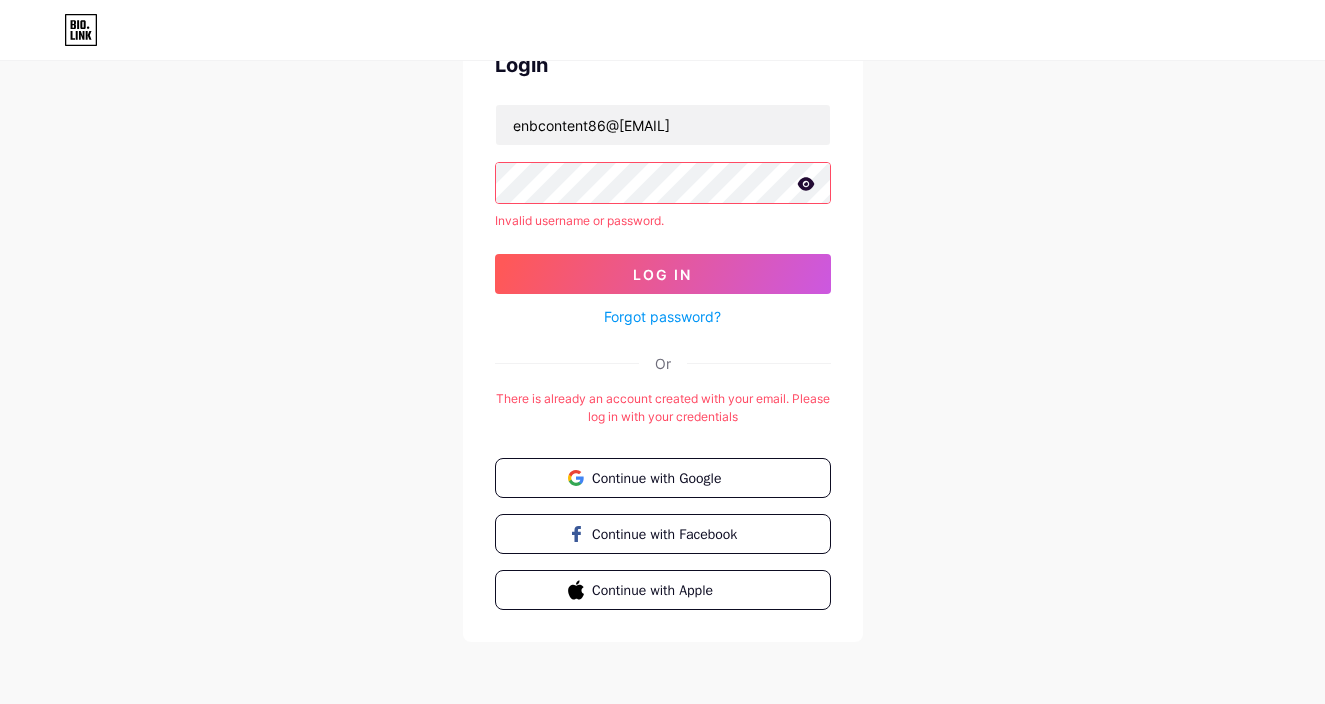click on "Login     enbcontent86@gmail.com           Invalid username or password.     Log In
Forgot password?
Or     There is already an account created with your email. Please log in with your credentials   Continue with Google     Continue with Facebook
Continue with Apple" at bounding box center (662, 298) 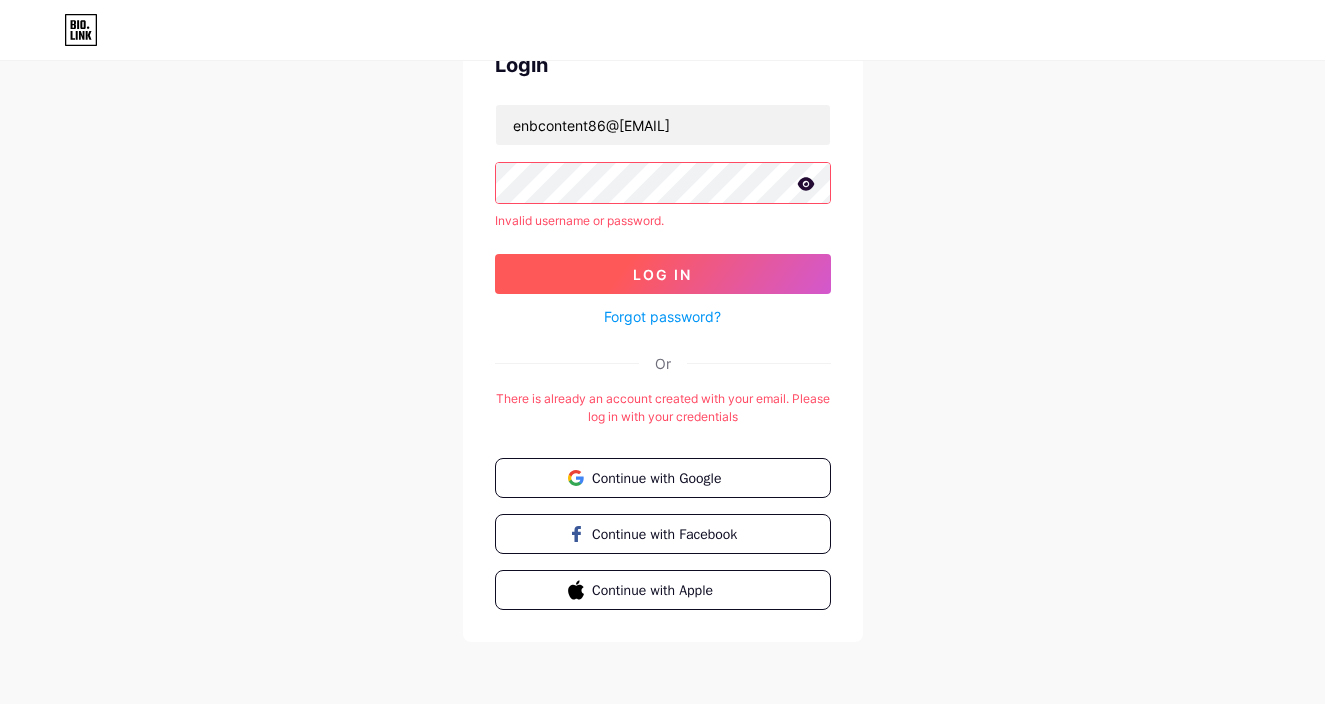 click on "Log In" at bounding box center [662, 274] 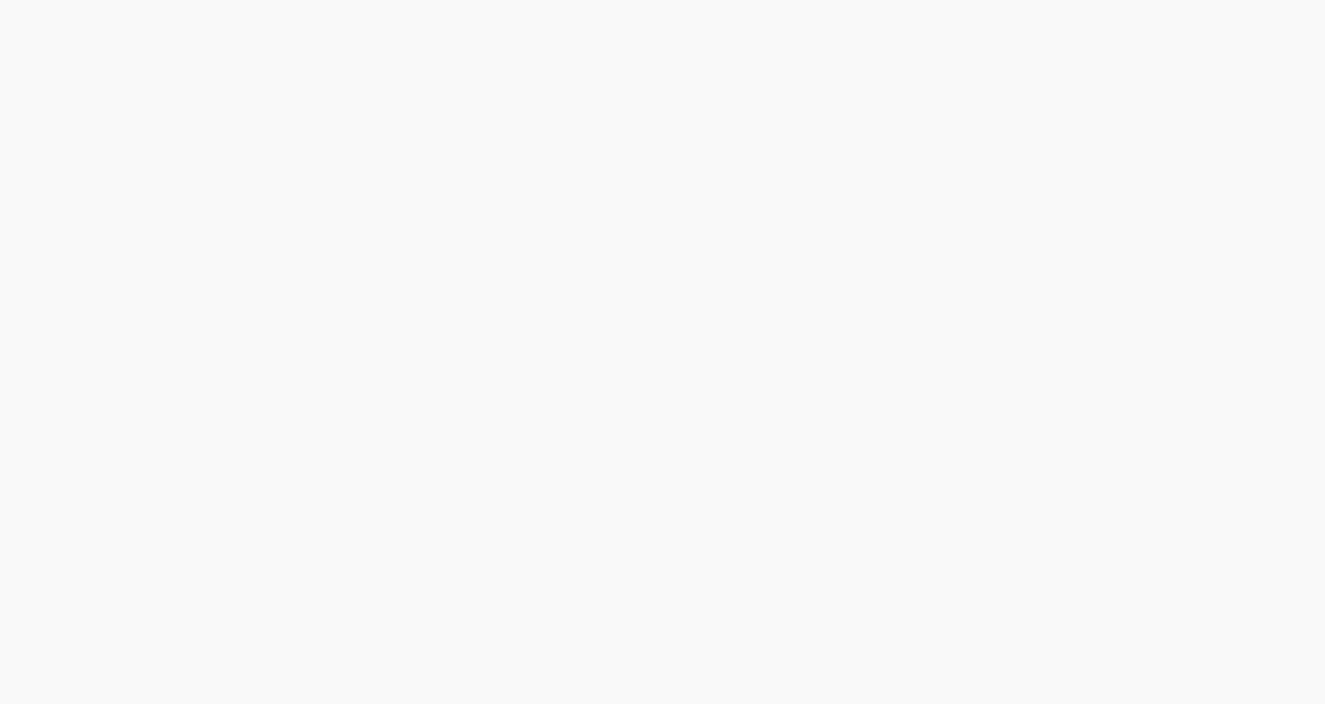 scroll, scrollTop: 0, scrollLeft: 0, axis: both 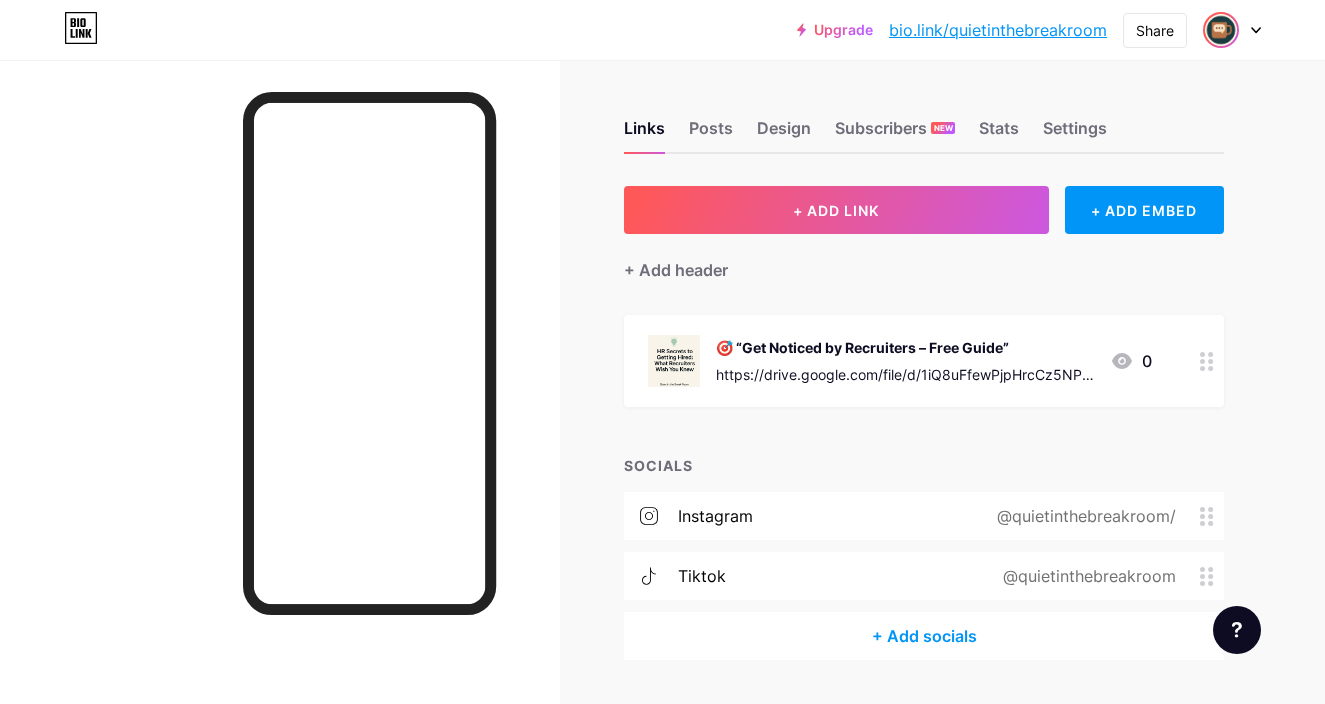 click at bounding box center (1221, 30) 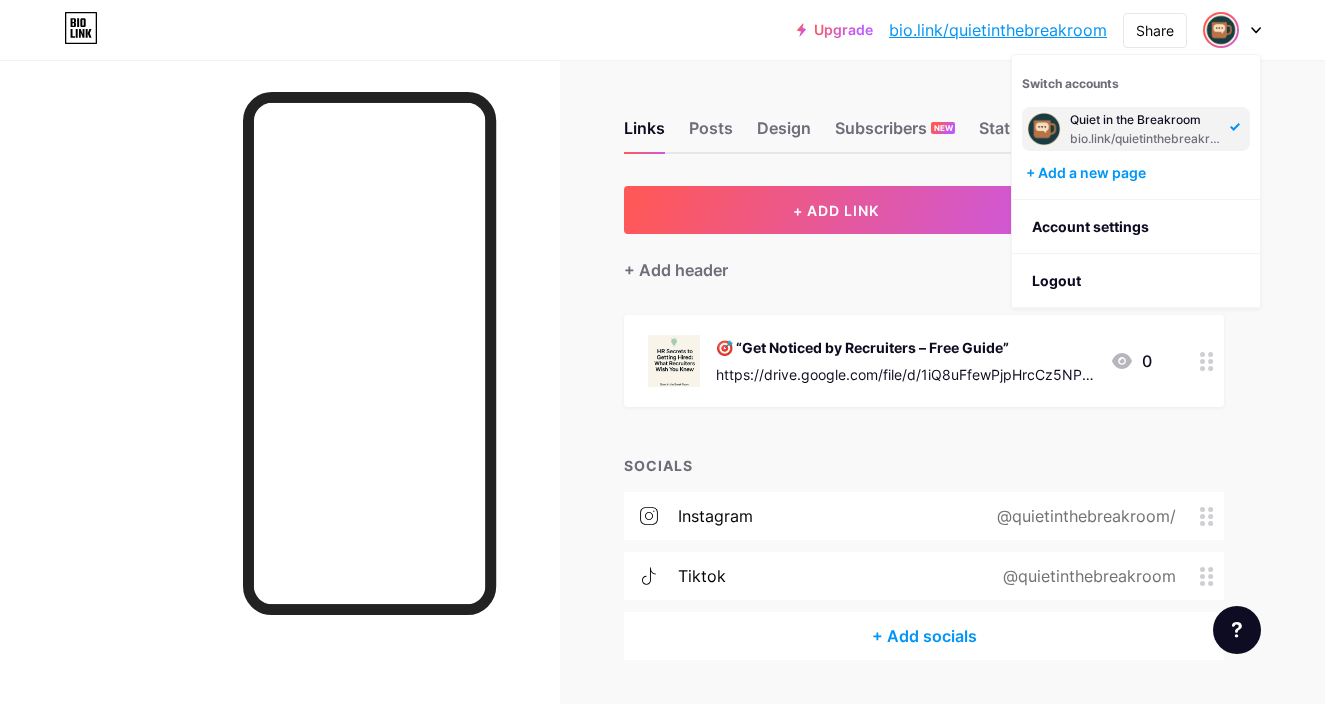 click on "Upgrade   bio.link/quieti...   bio.link/quietinthebreakroom   Share               Switch accounts     Quiet in the Breakroom   bio.link/quietinthebreakroom       + Add a new page        Account settings   Logout" at bounding box center (662, 30) 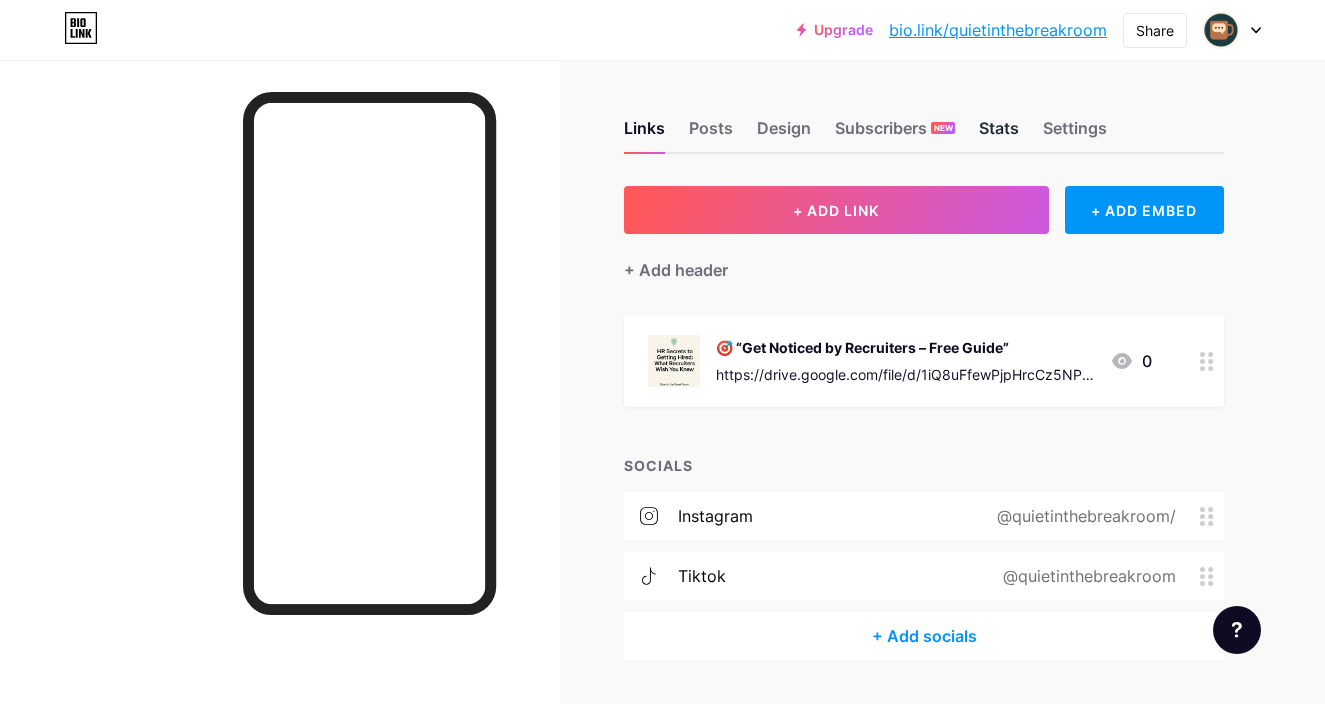 click on "Stats" at bounding box center (999, 134) 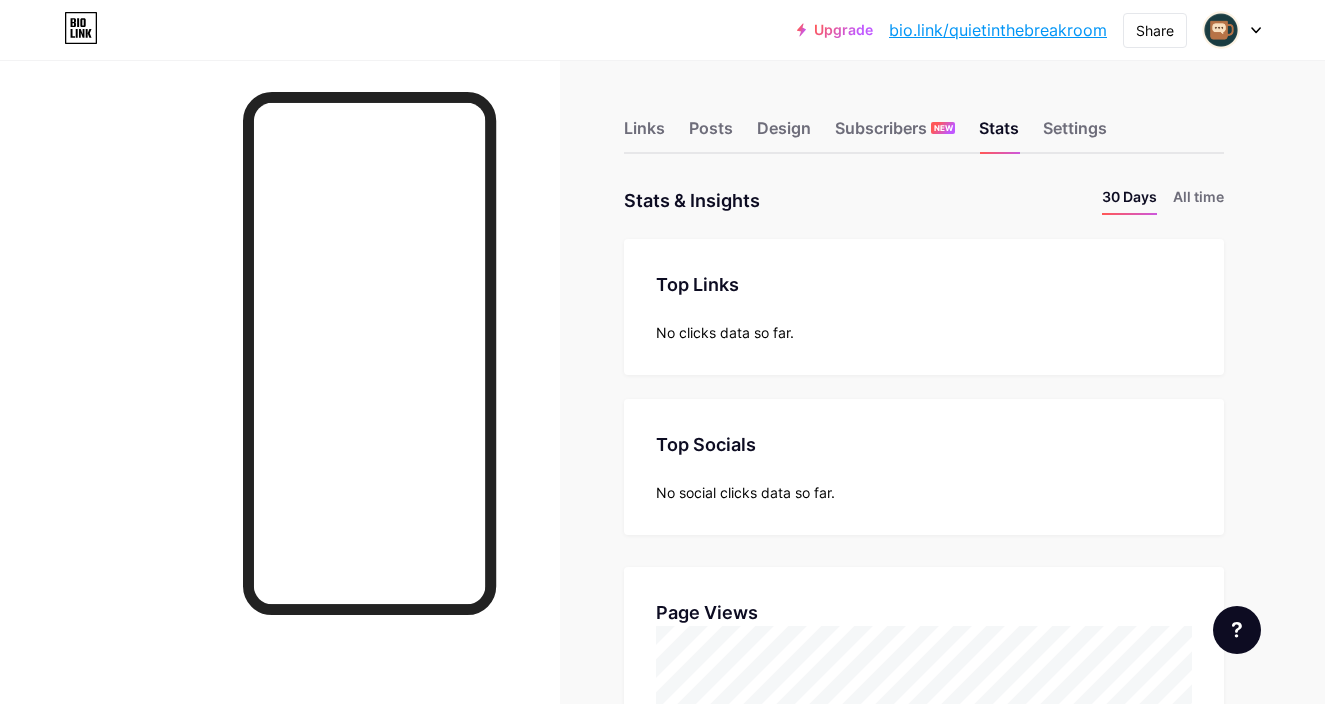 scroll, scrollTop: 999296, scrollLeft: 998675, axis: both 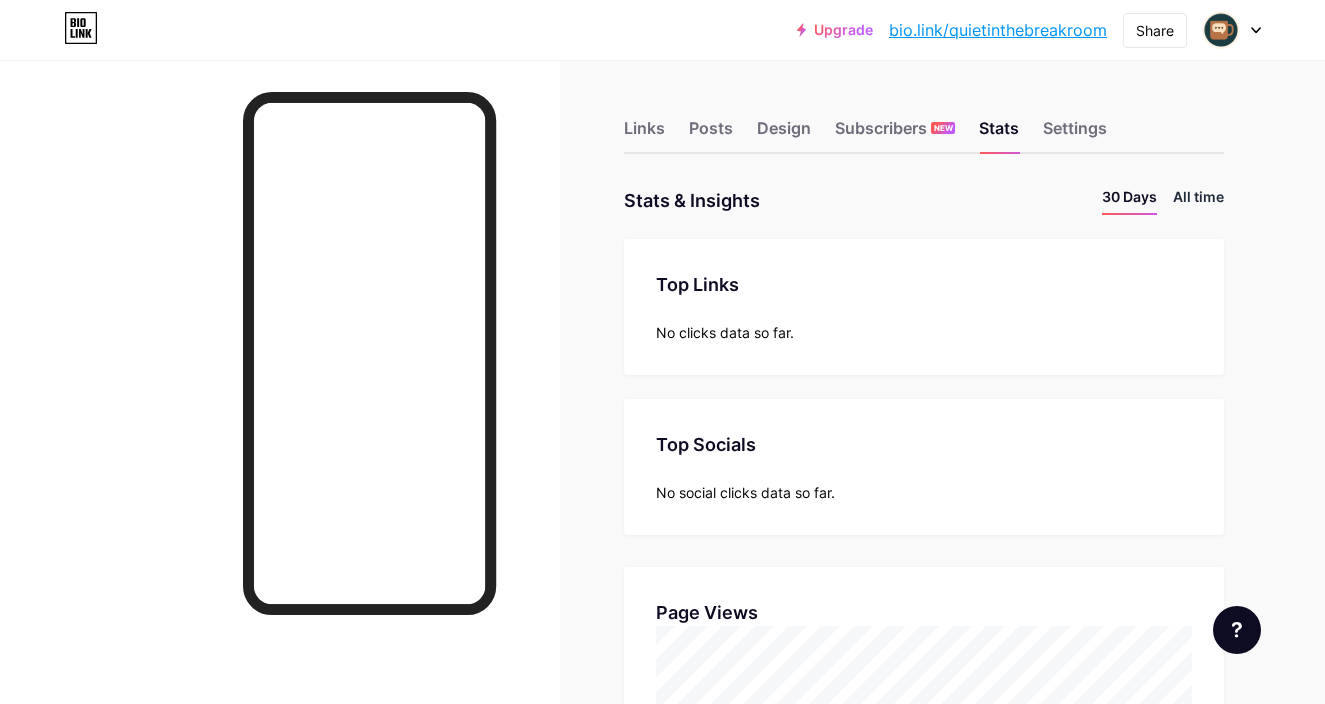 click on "All
time" at bounding box center (1198, 200) 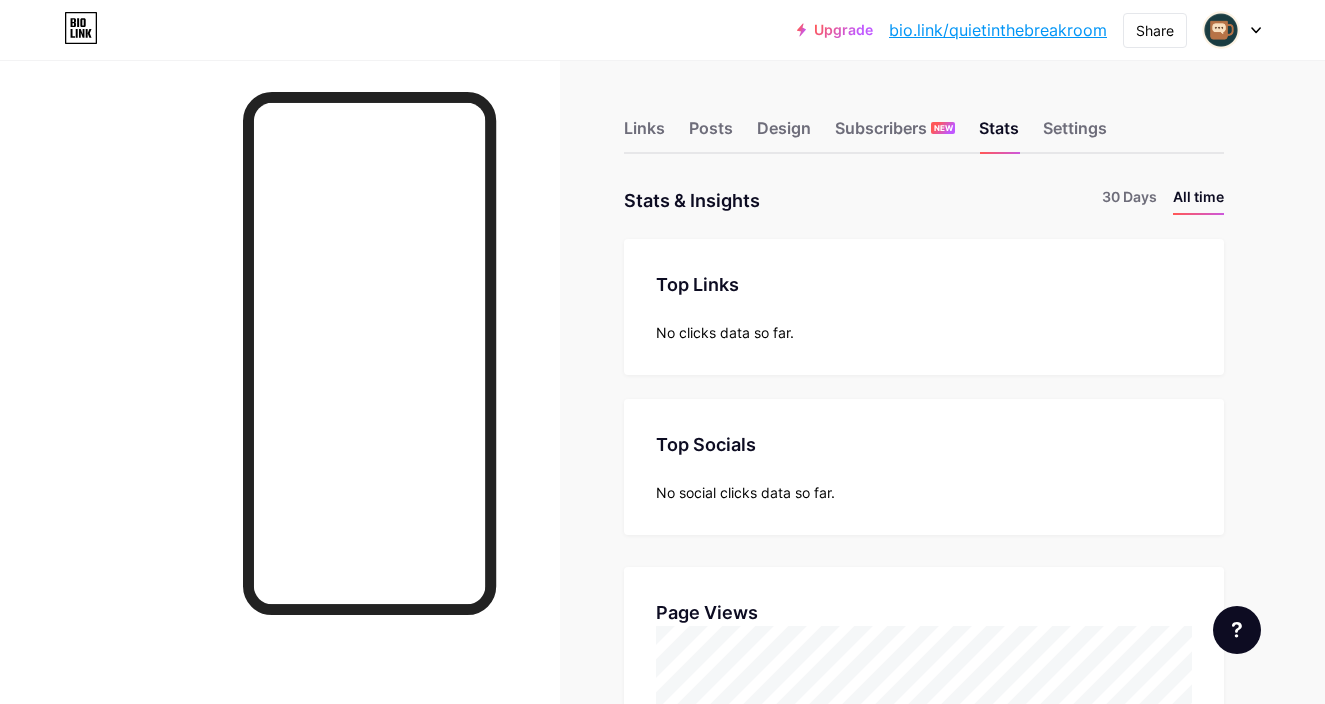 scroll, scrollTop: 999296, scrollLeft: 998675, axis: both 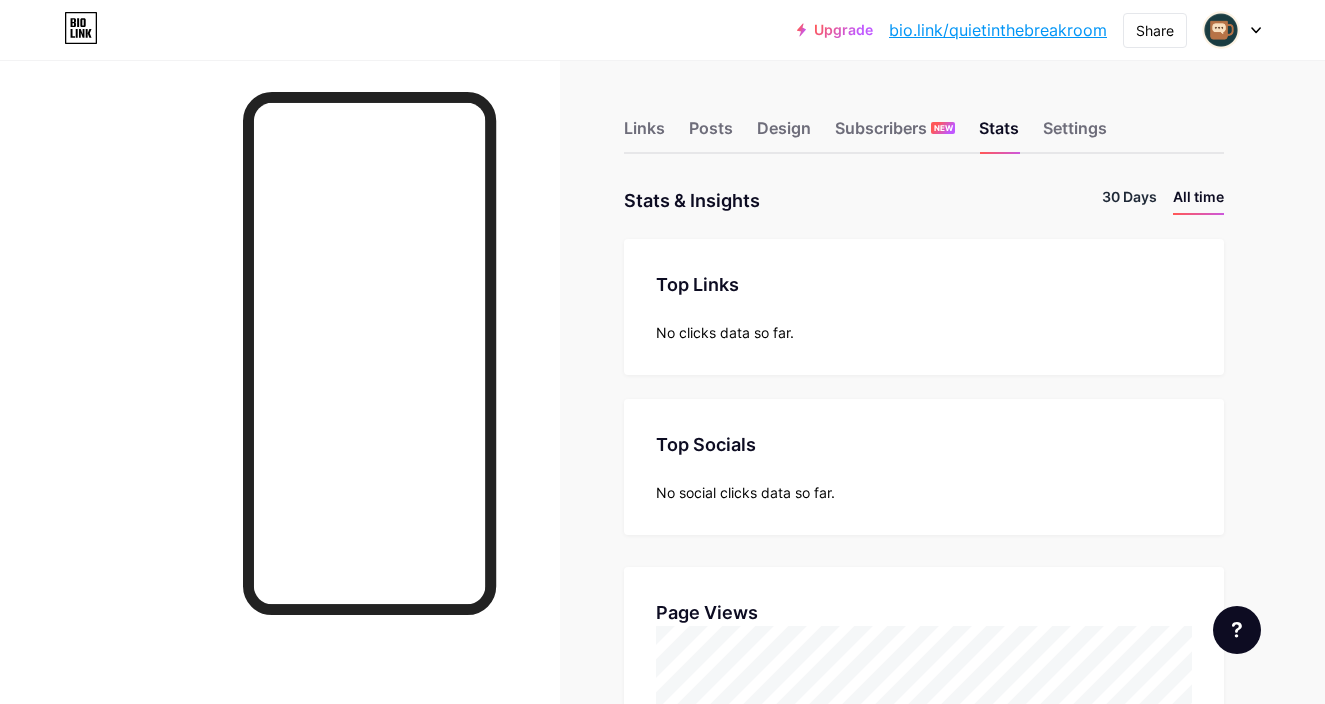 click on "30 Days" at bounding box center [1129, 200] 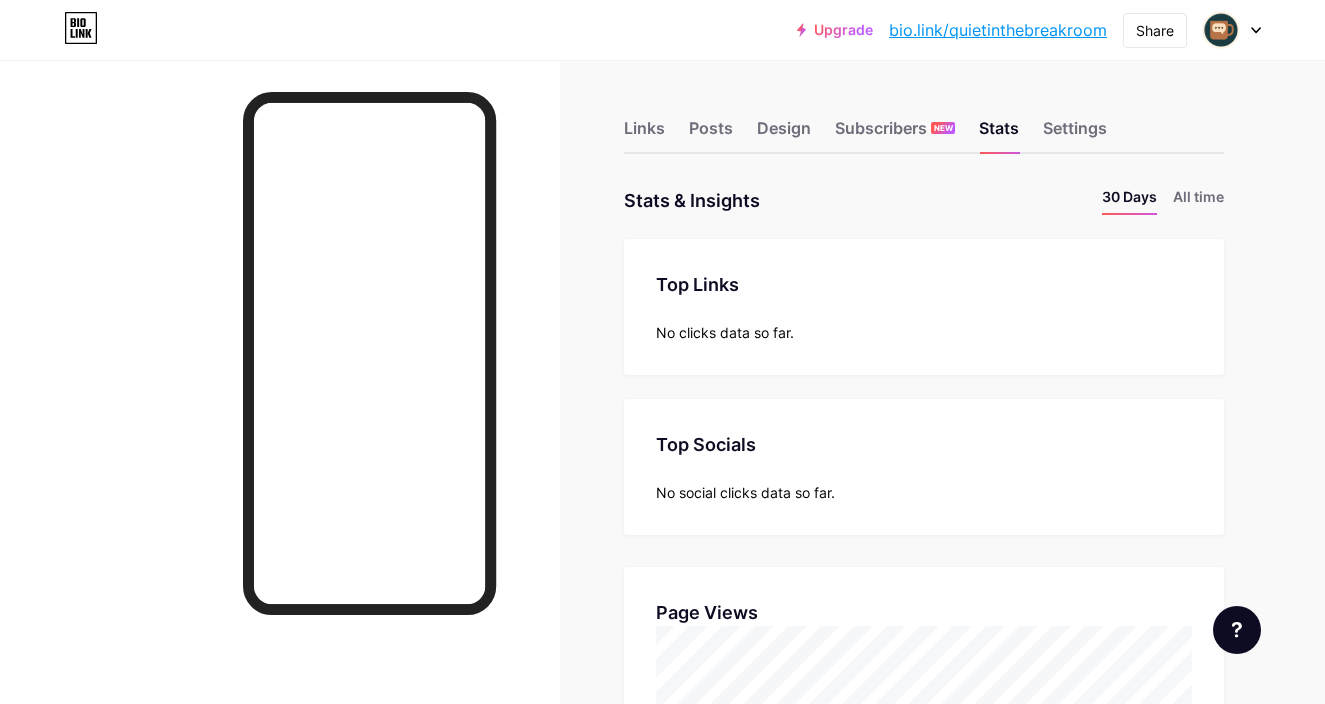scroll, scrollTop: 999296, scrollLeft: 998675, axis: both 